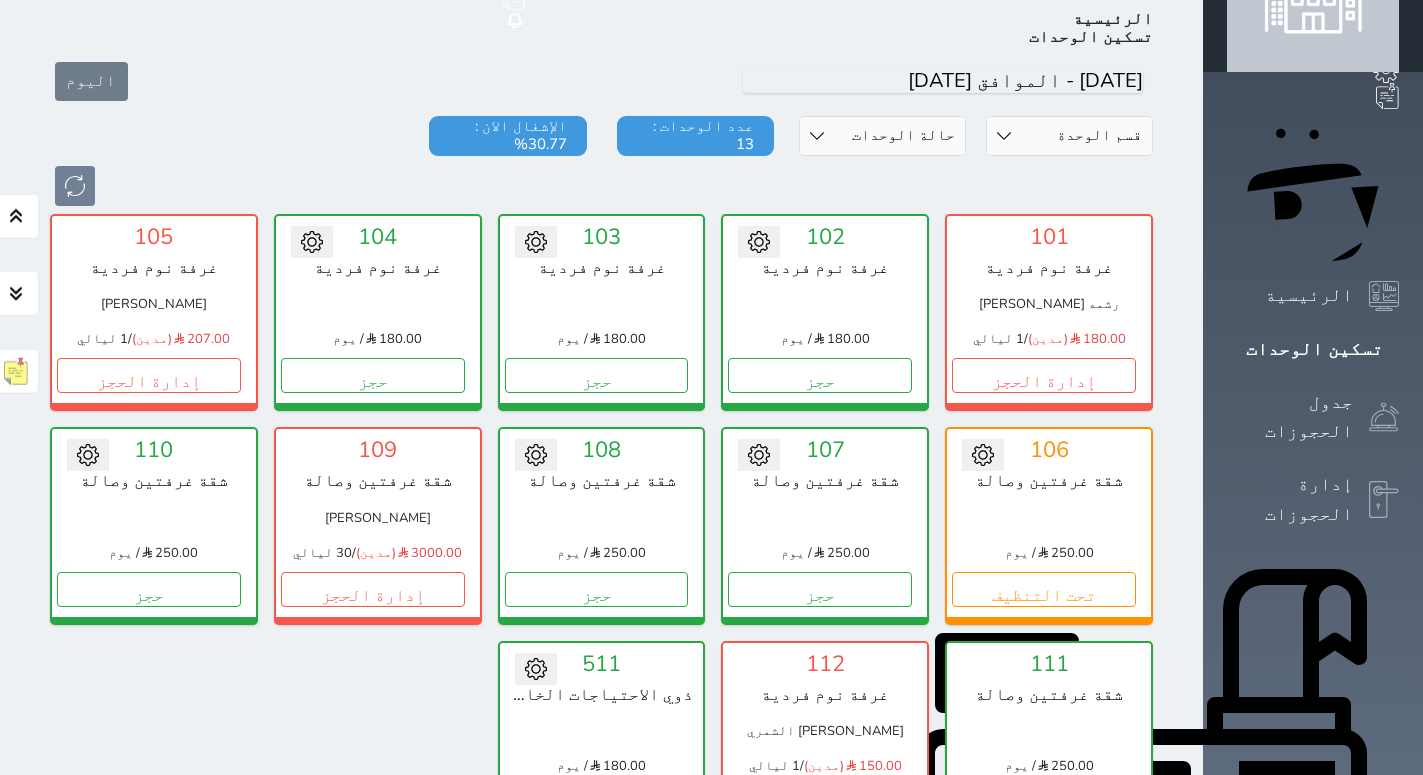 scroll, scrollTop: 59, scrollLeft: 0, axis: vertical 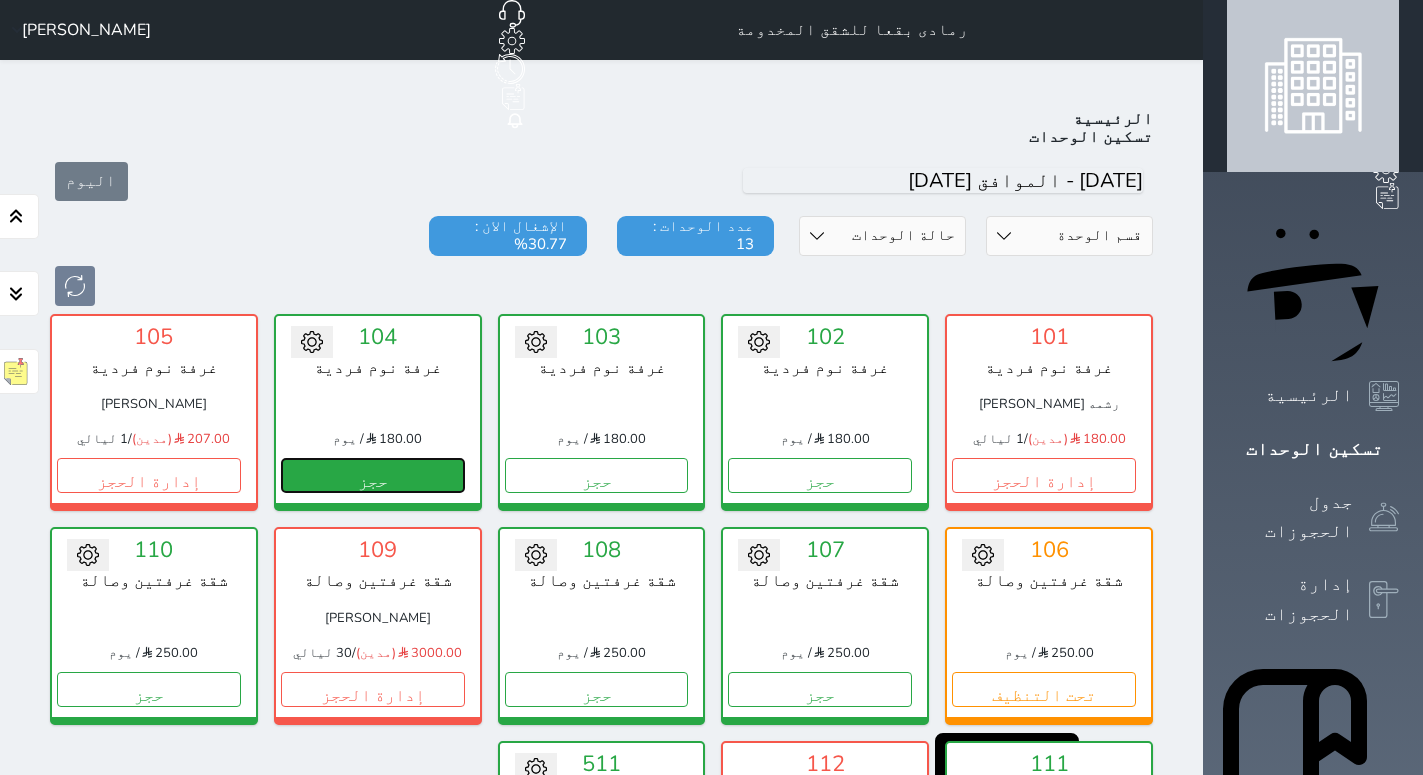 click on "حجز" at bounding box center (373, 475) 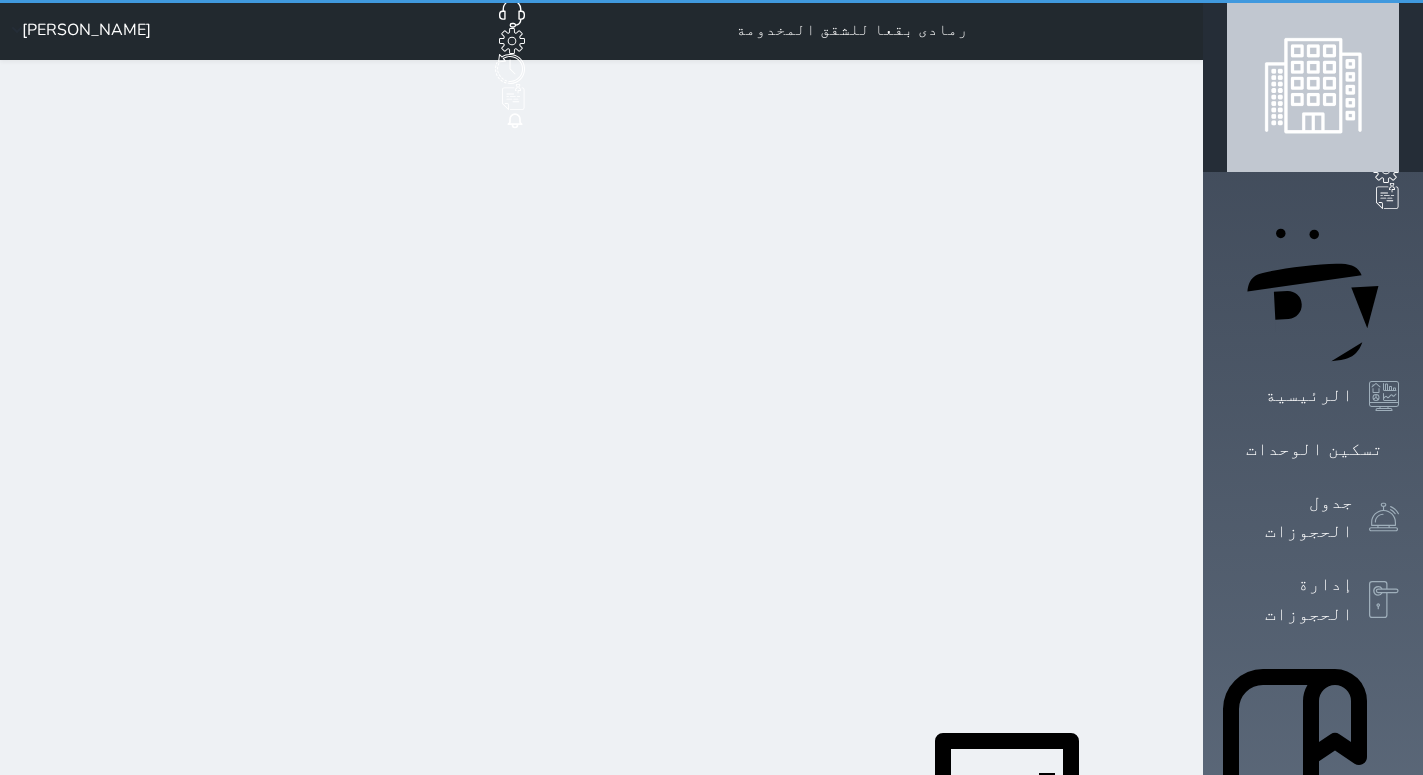 select on "1" 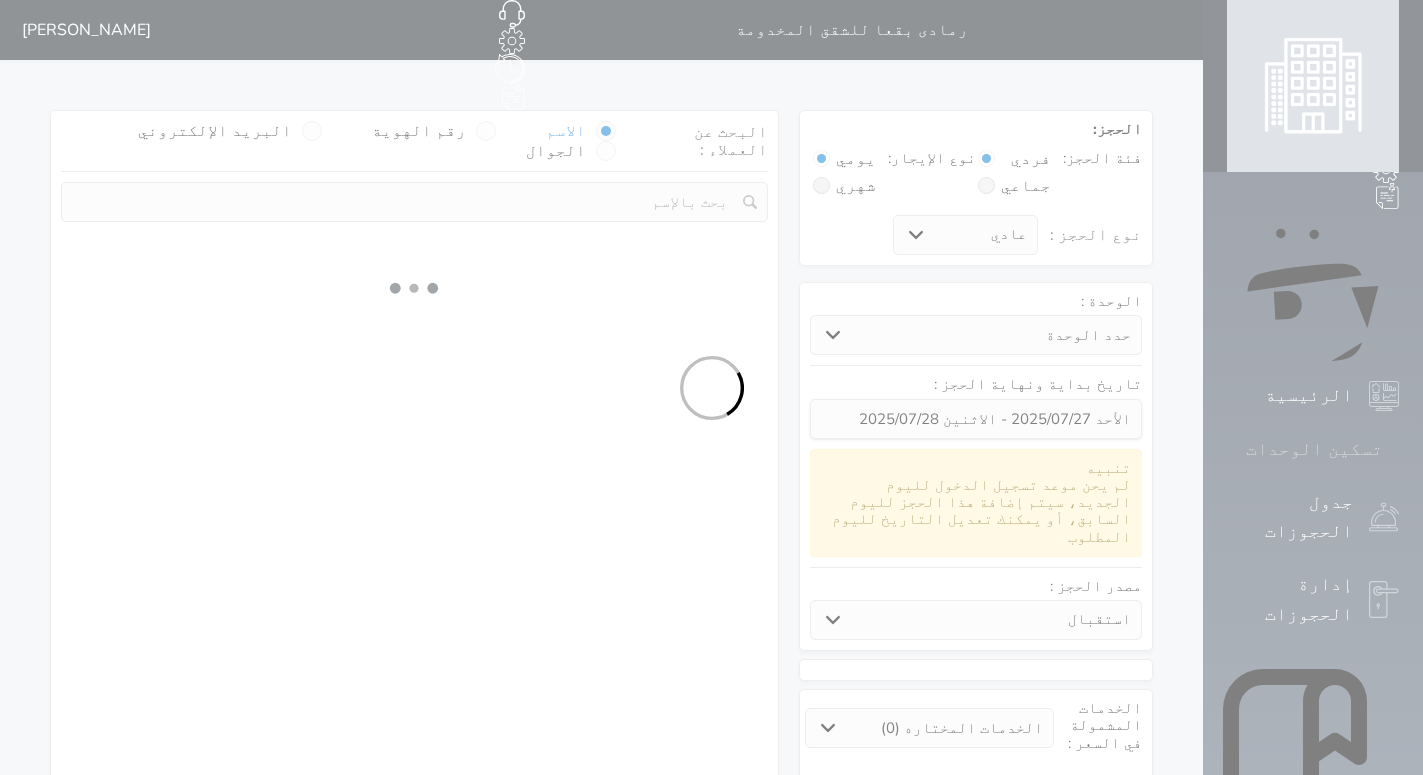 select 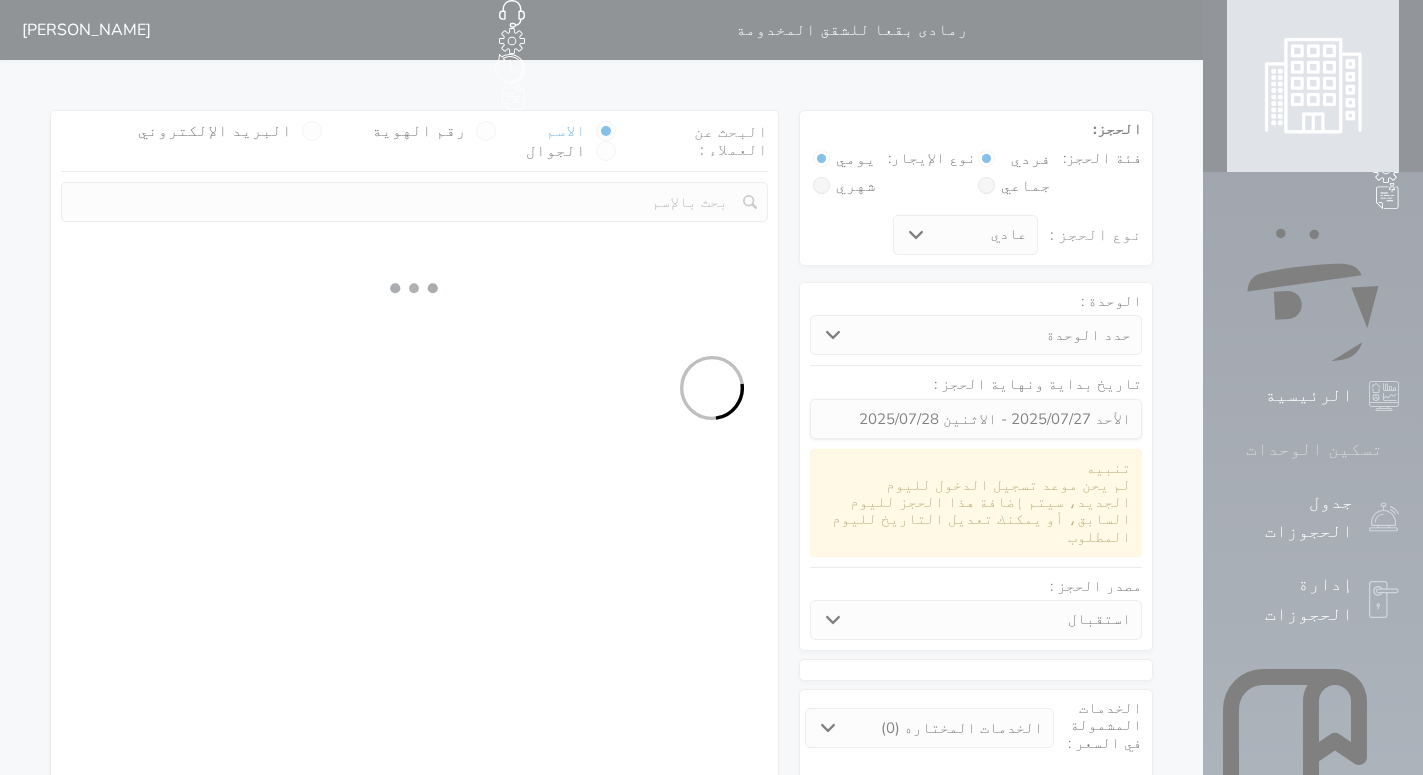 select on "6209" 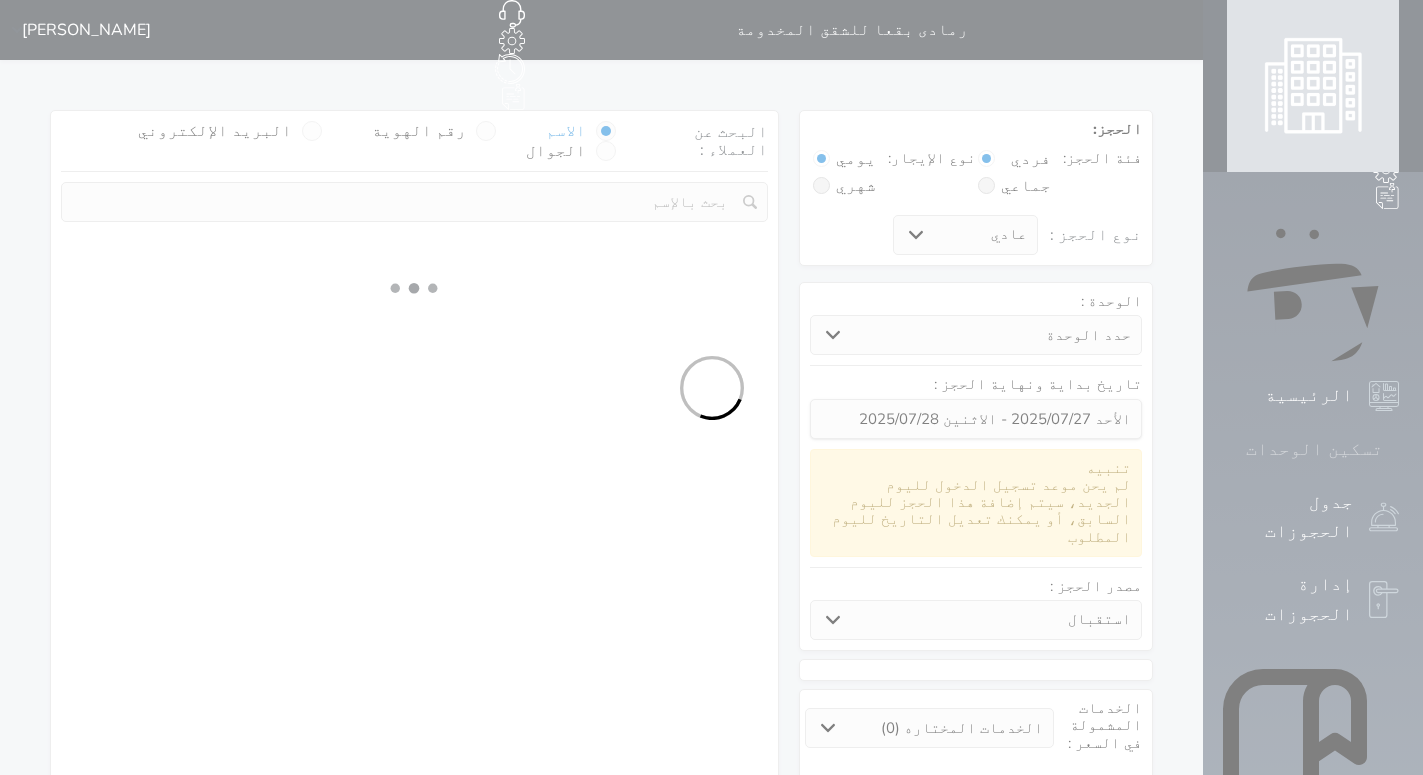 click on "تسكين الوحدات" at bounding box center [1314, 449] 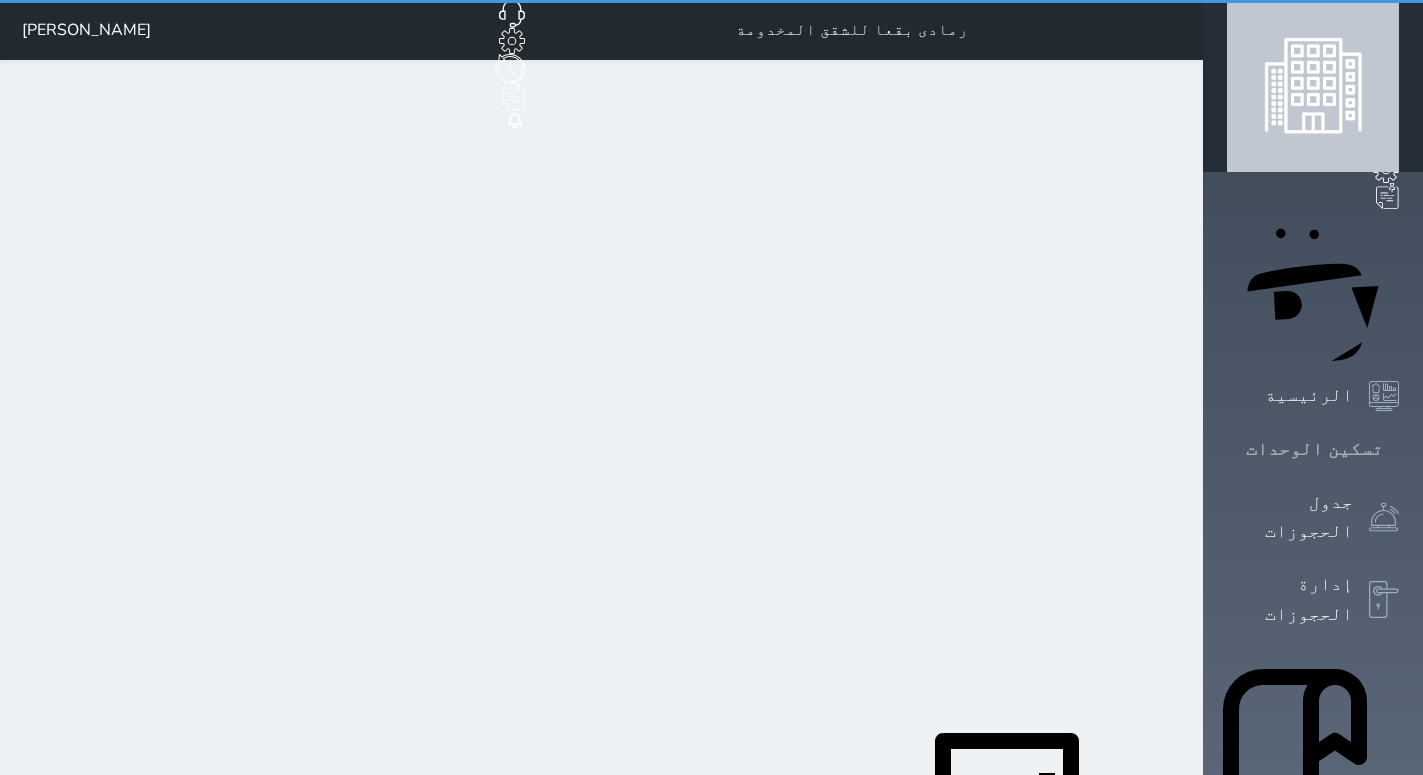 select 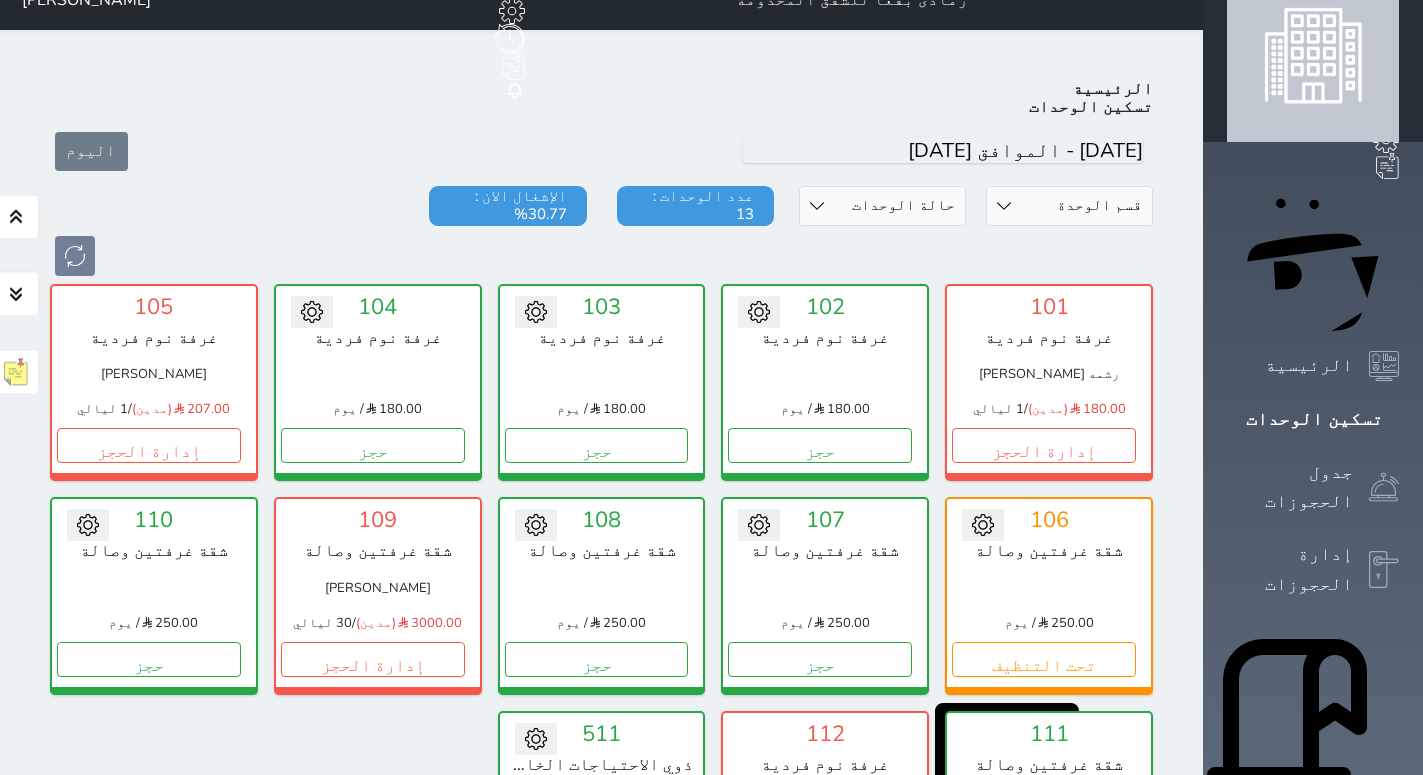 scroll, scrollTop: 78, scrollLeft: 0, axis: vertical 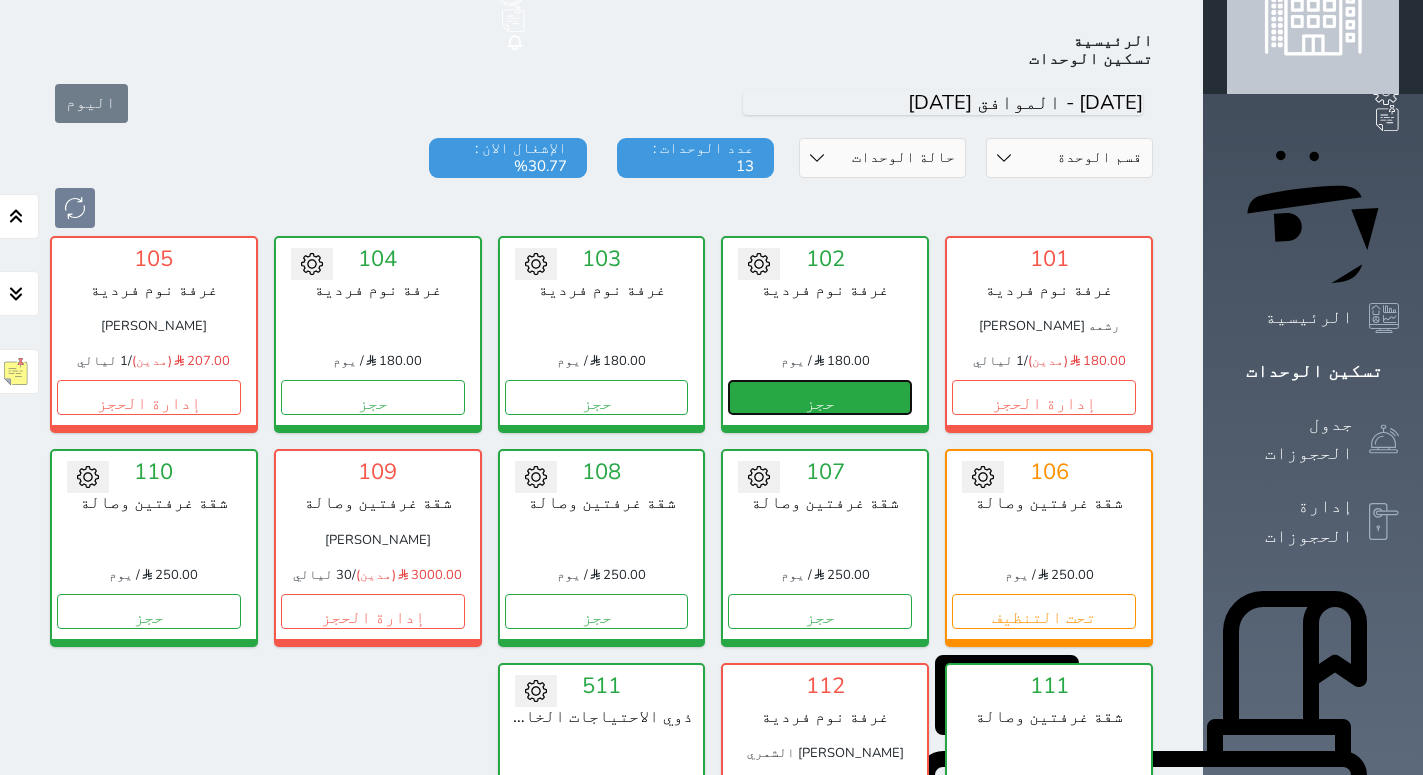 click on "حجز" at bounding box center (820, 397) 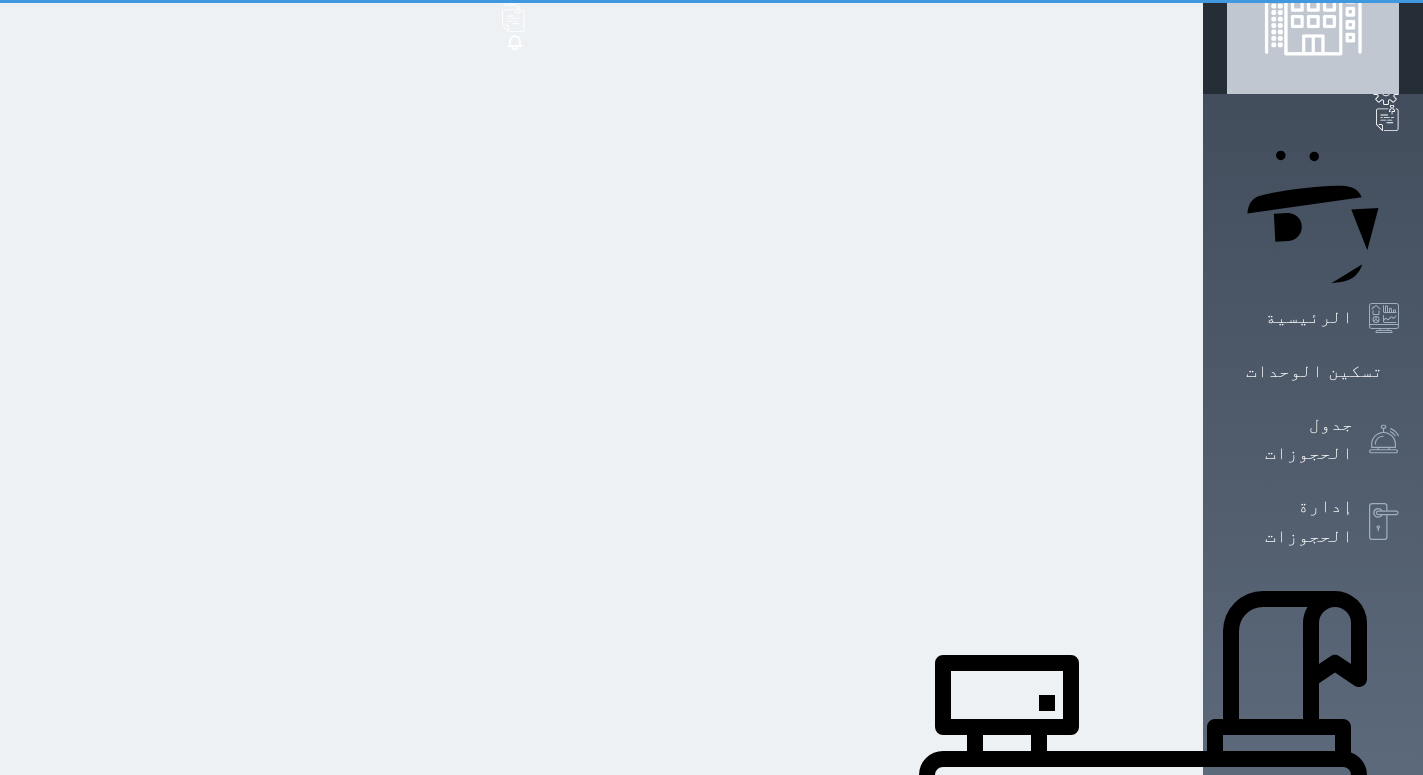 scroll, scrollTop: 5, scrollLeft: 0, axis: vertical 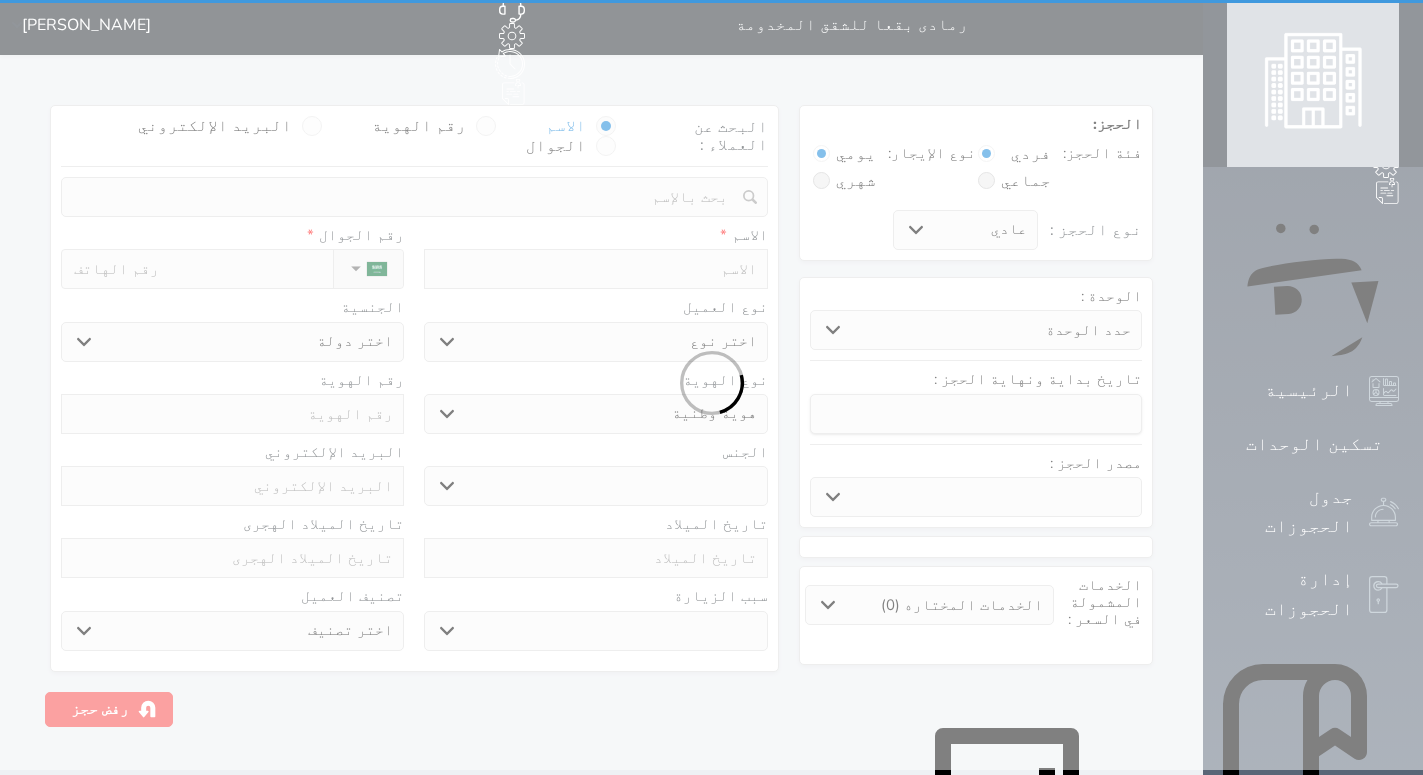 select 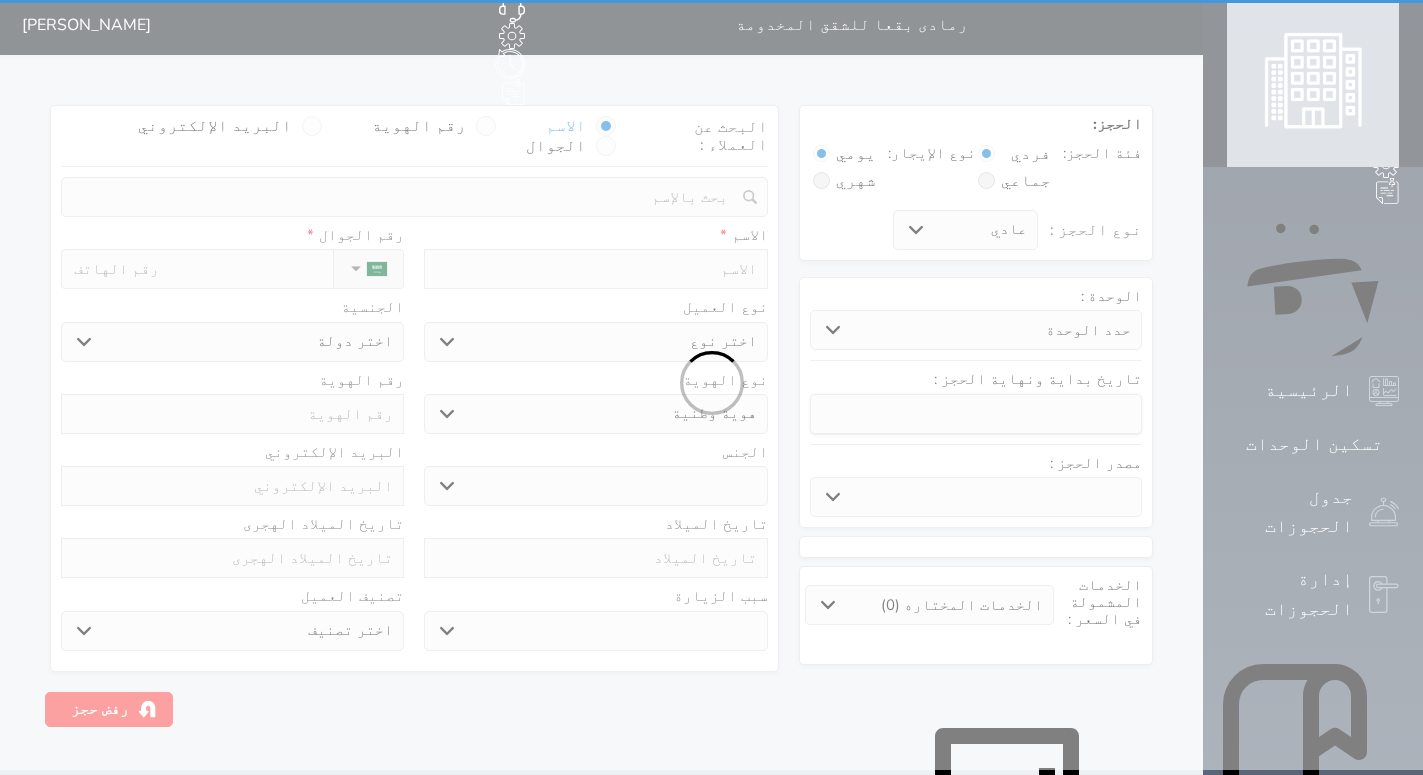 scroll, scrollTop: 0, scrollLeft: 0, axis: both 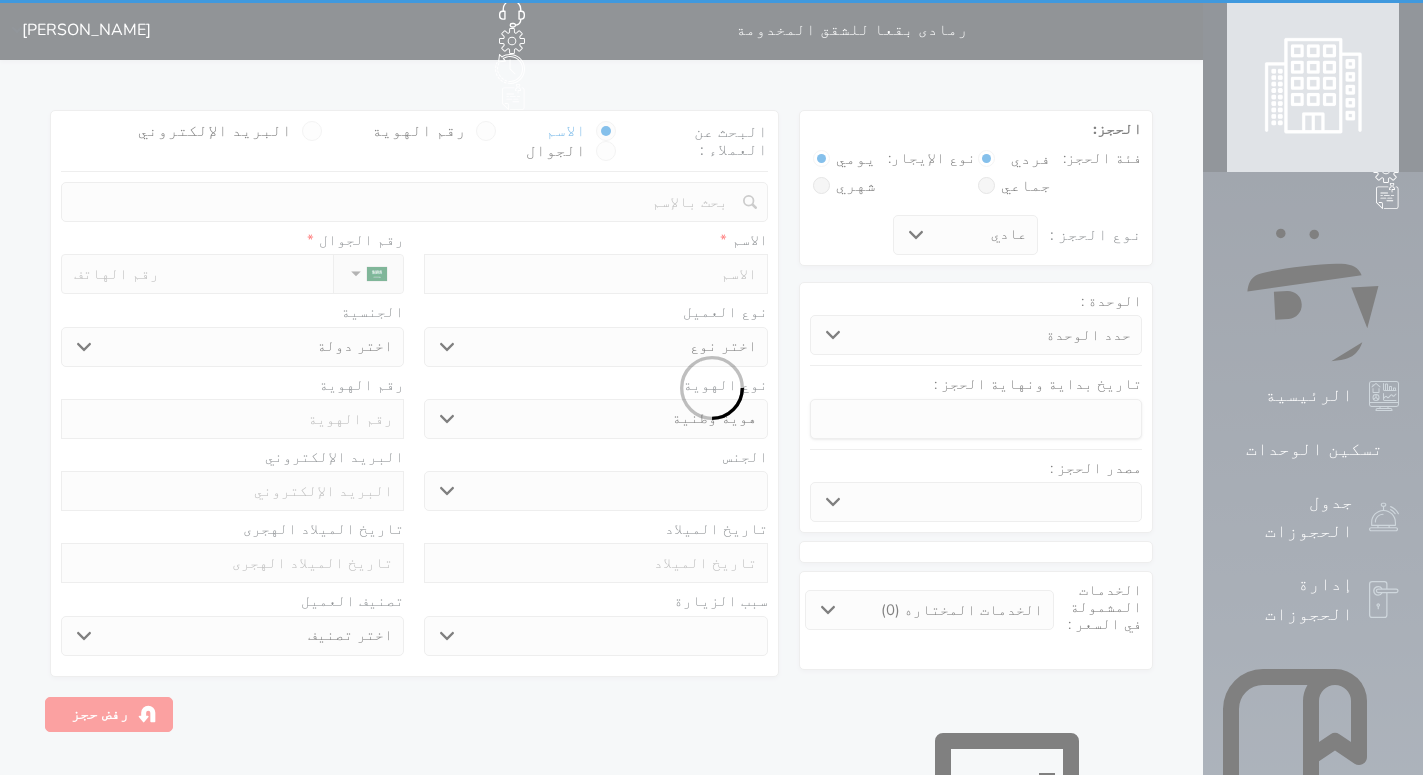 select on "6209" 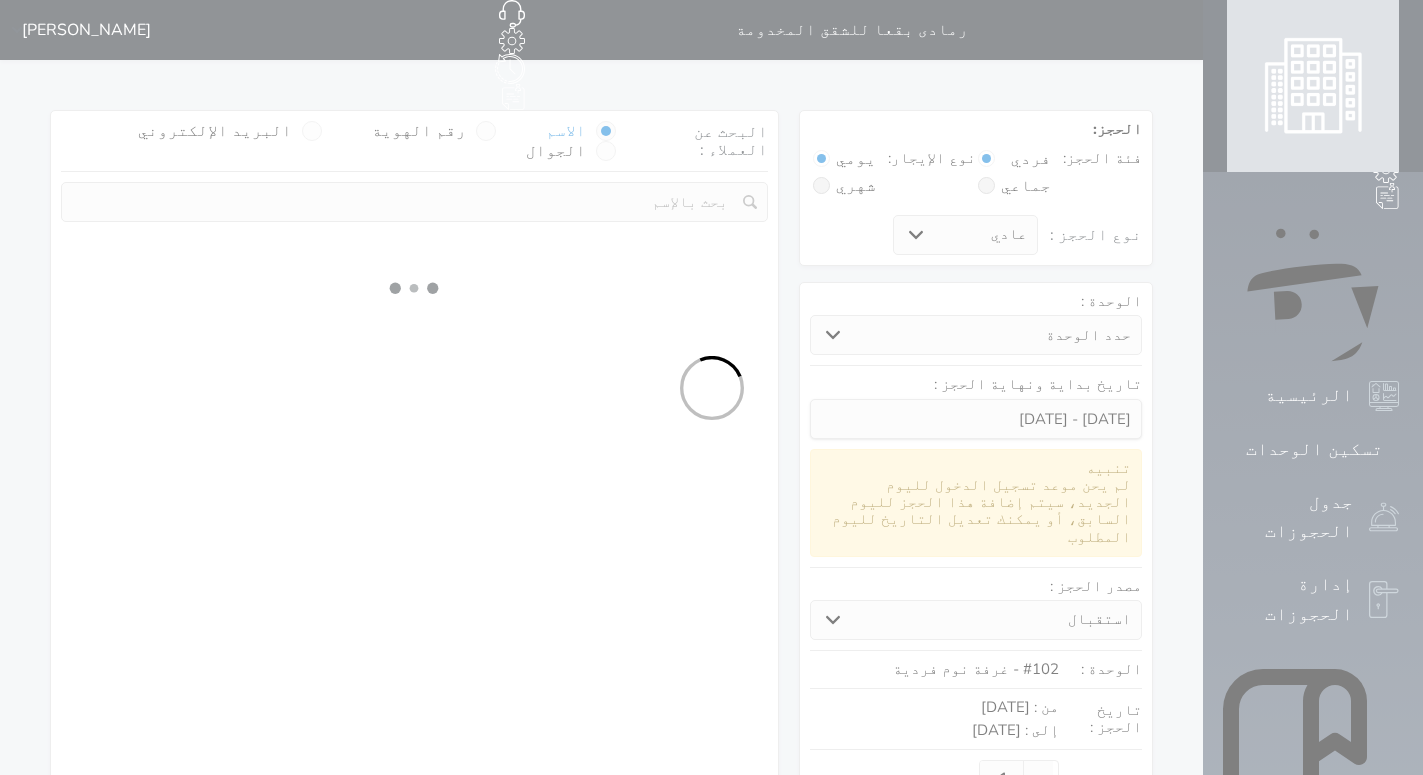 select 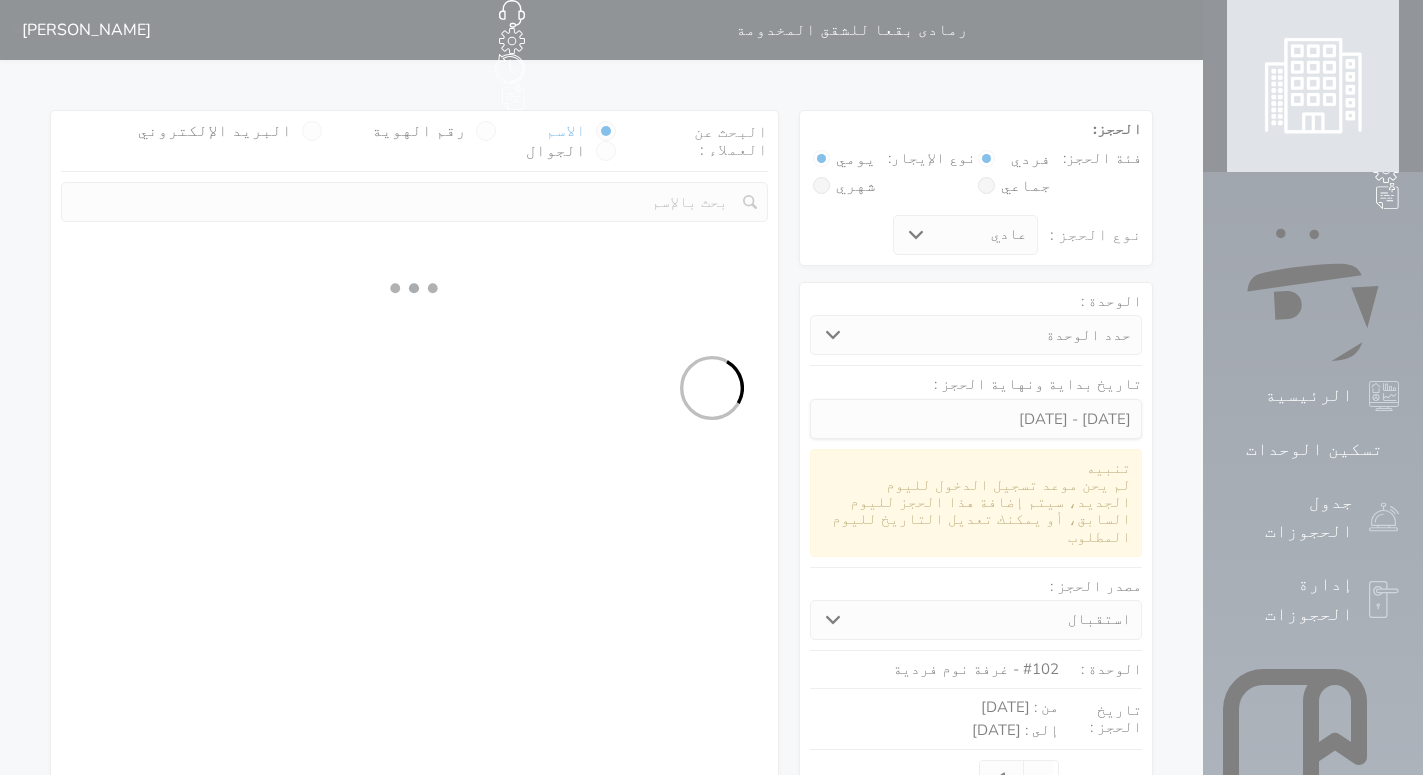 select on "1" 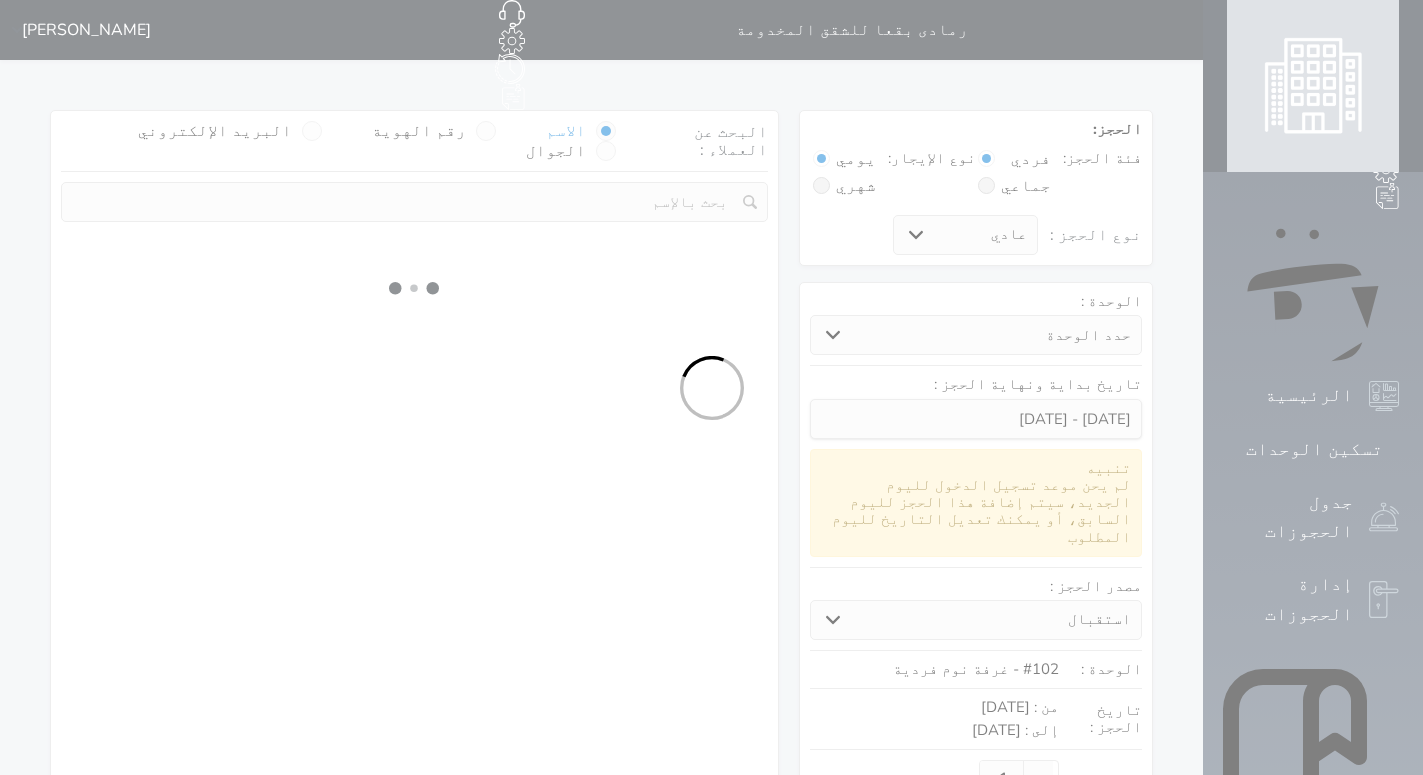 select on "113" 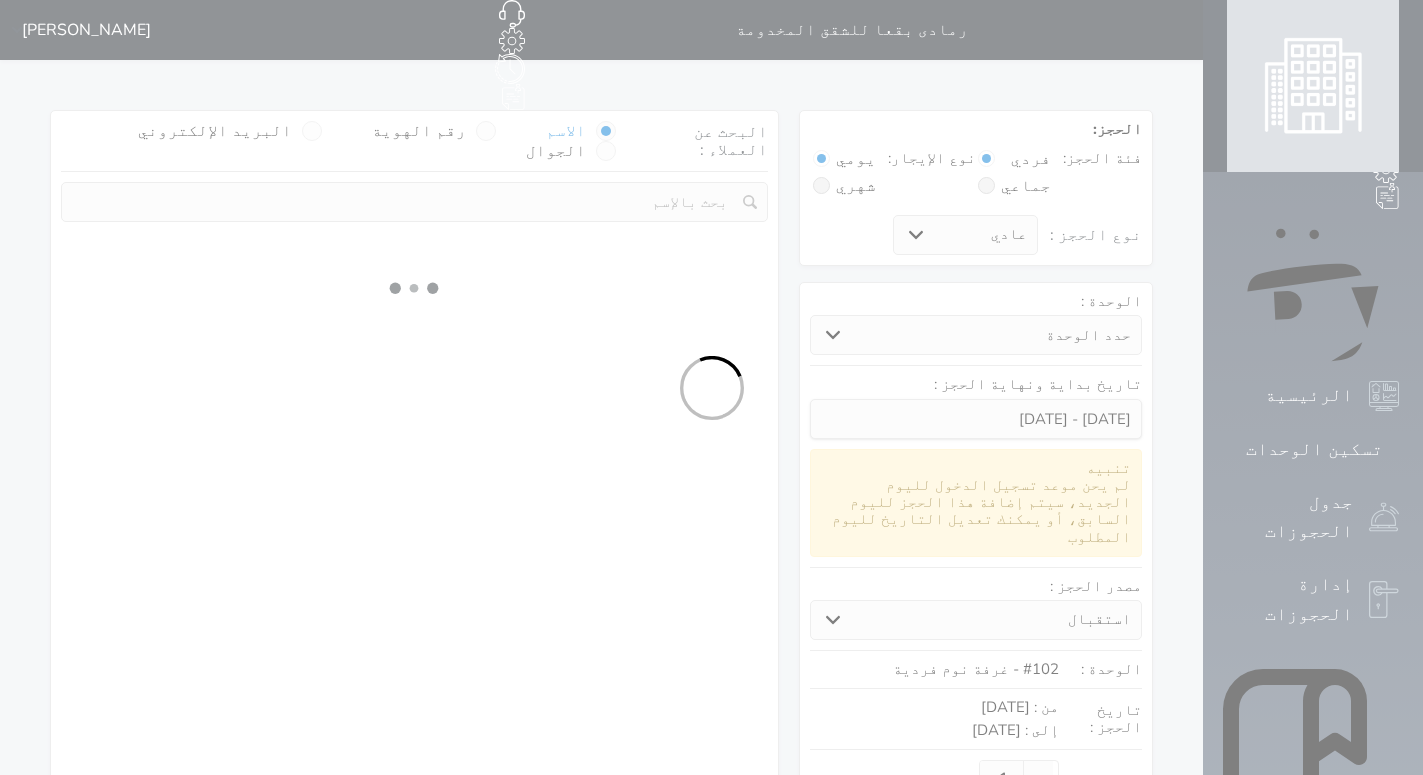 select on "1" 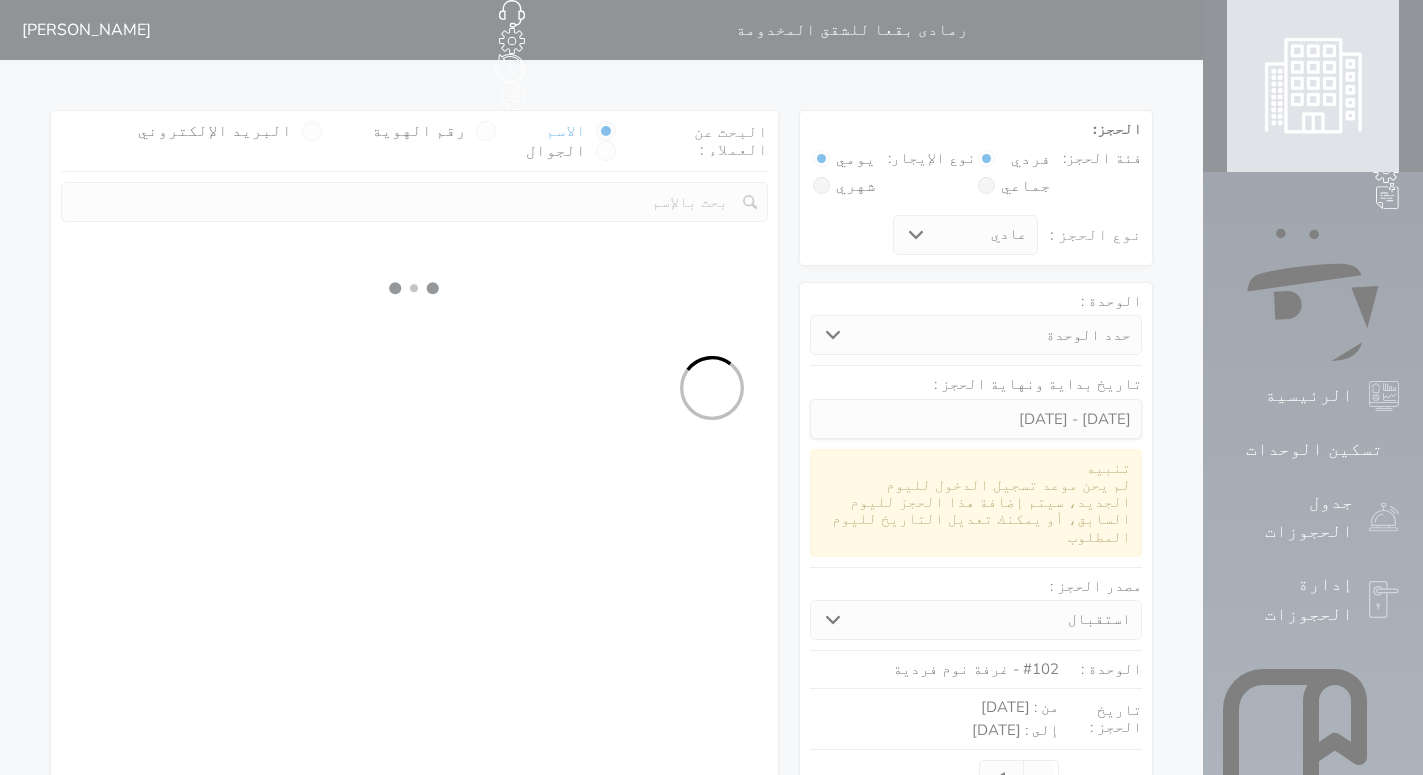 select 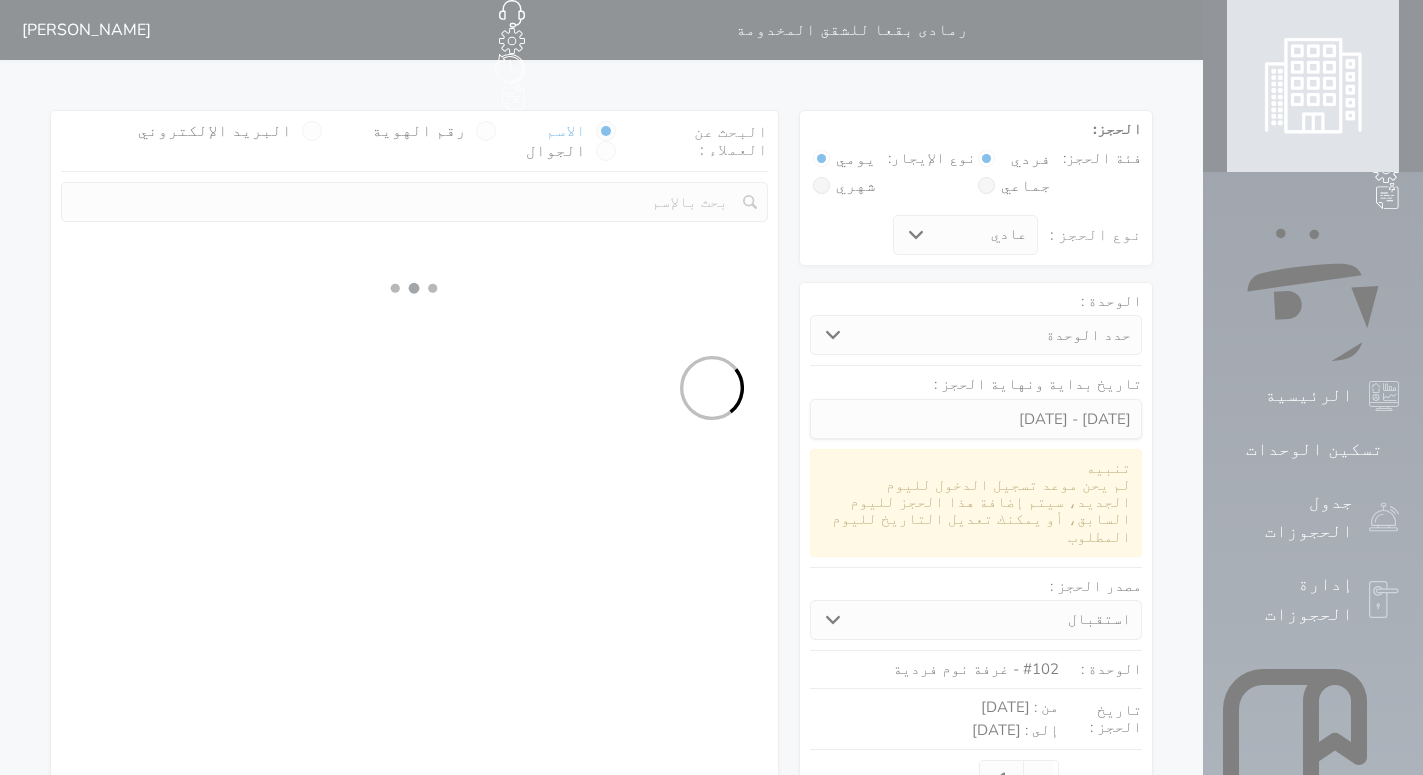 select on "7" 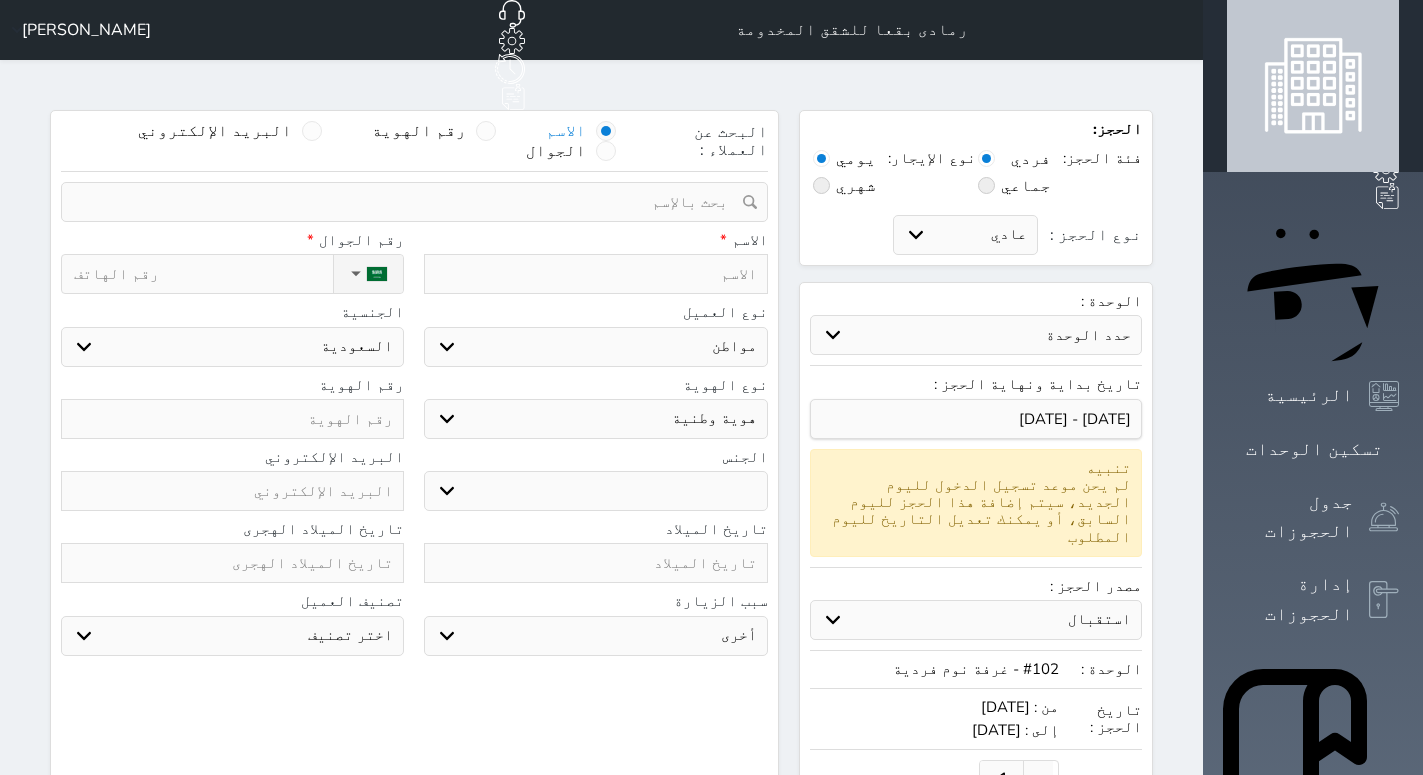 click on "البحث عن العملاء :        الاسم       رقم الهوية       البريد الإلكتروني       الجوال" at bounding box center (414, 146) 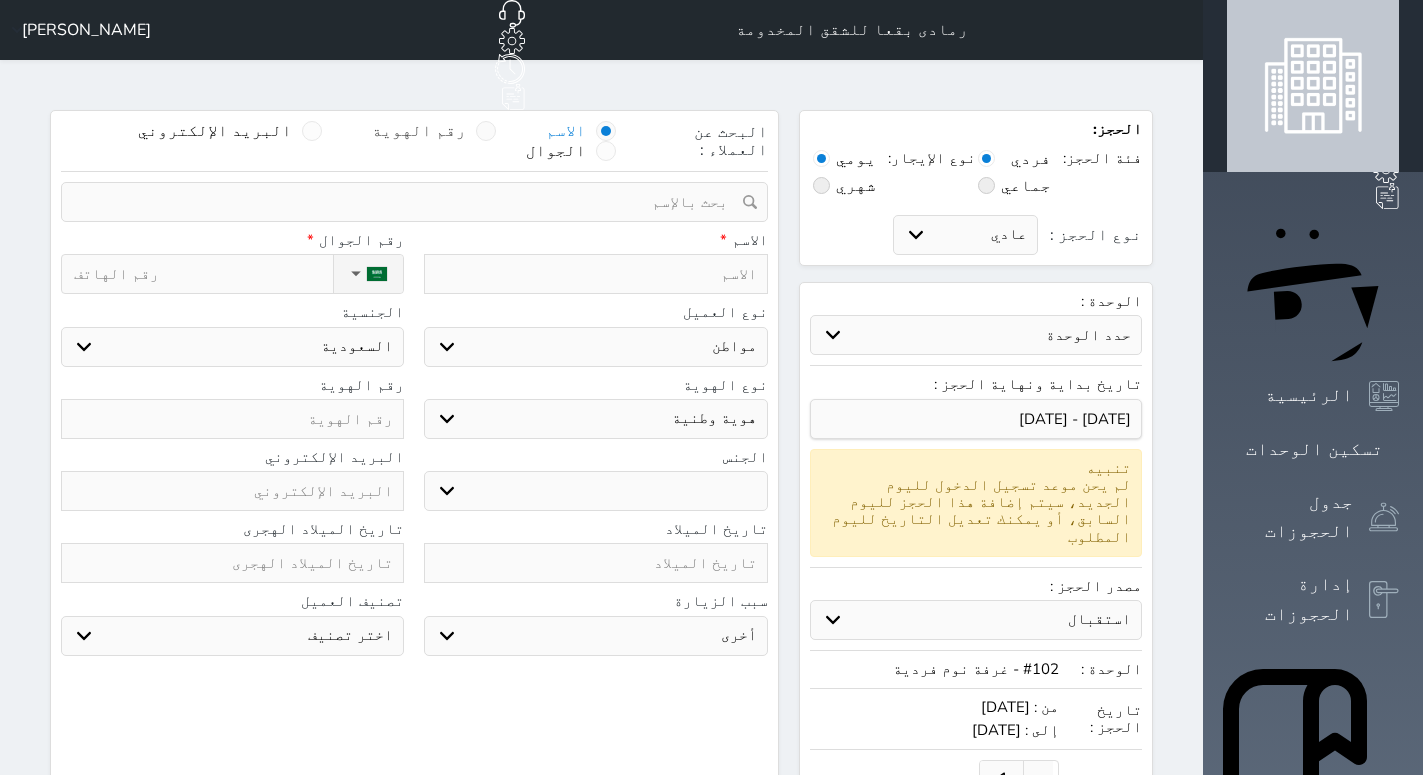 click at bounding box center (486, 131) 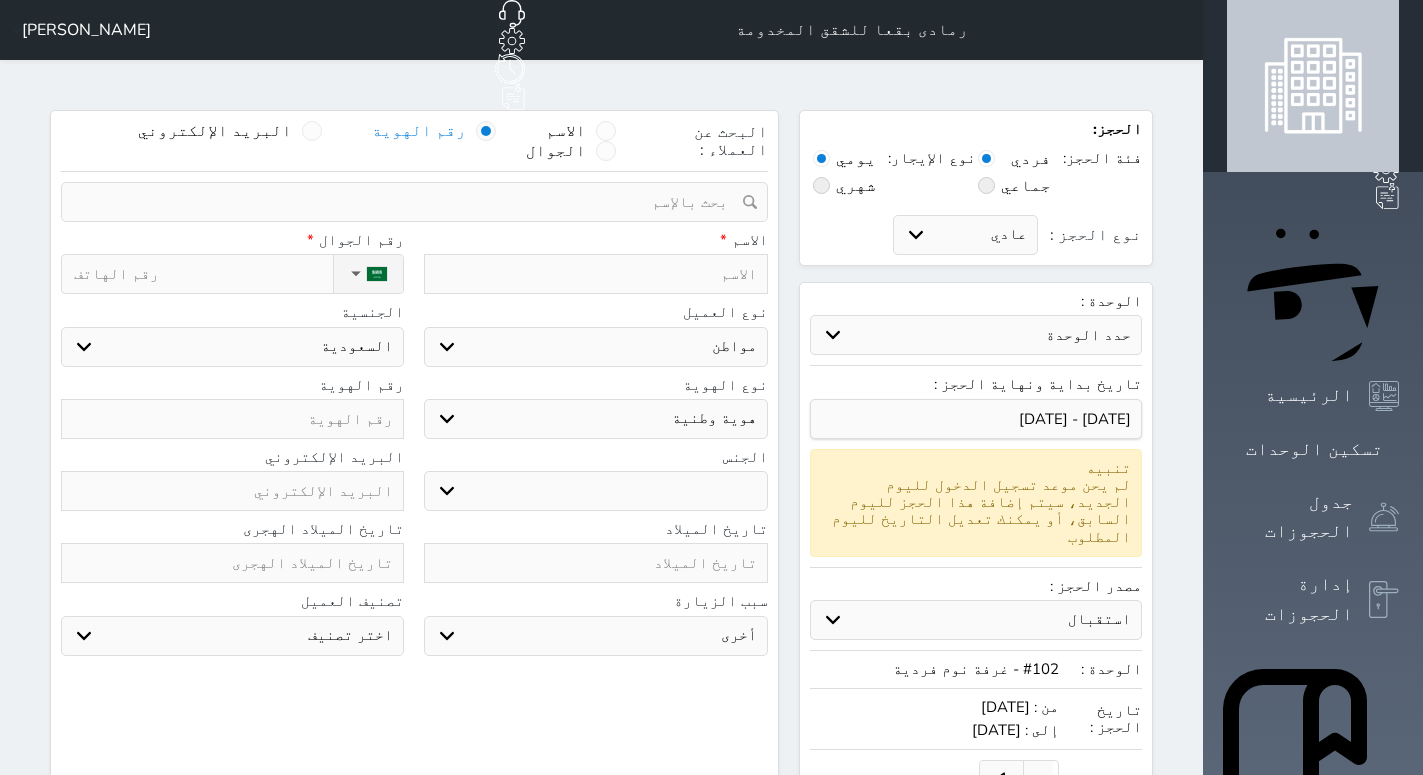 select 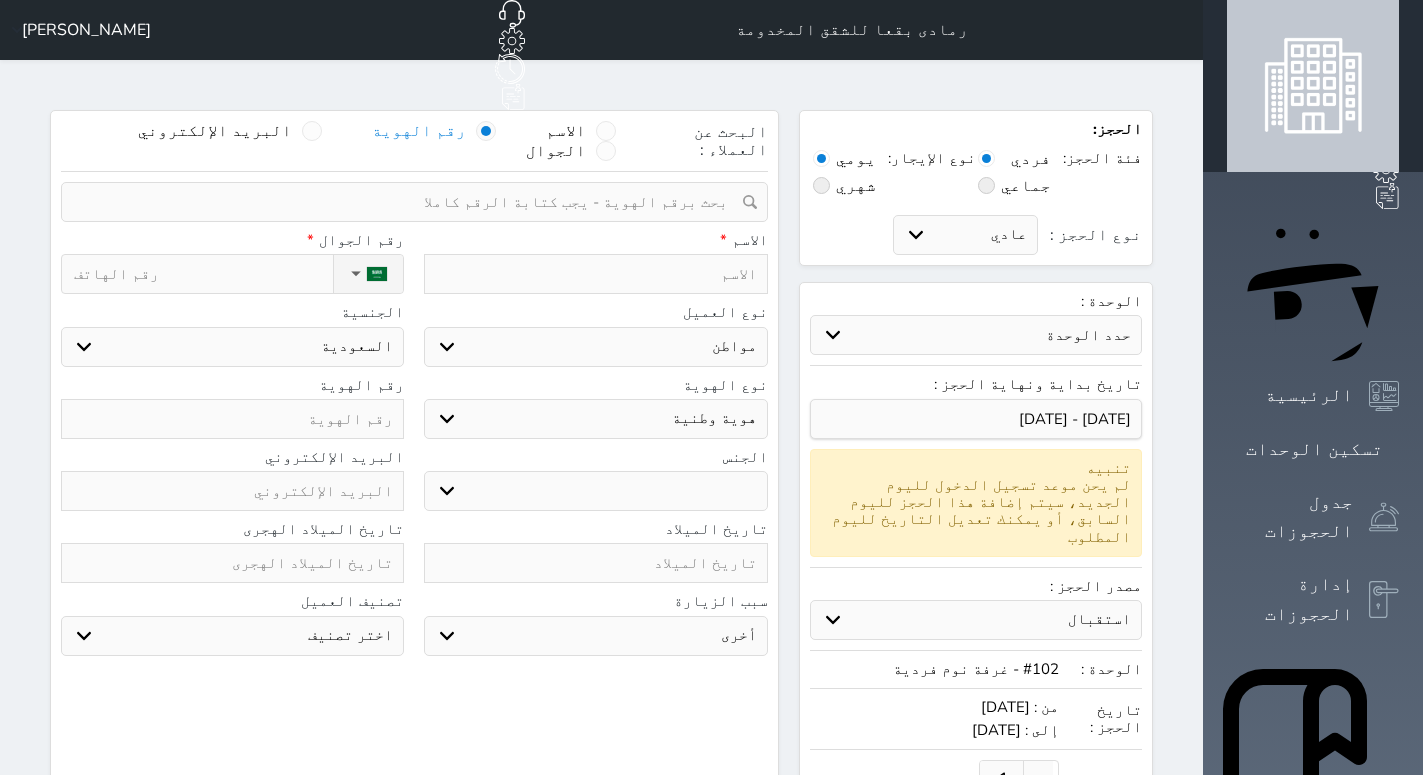 click at bounding box center (407, 202) 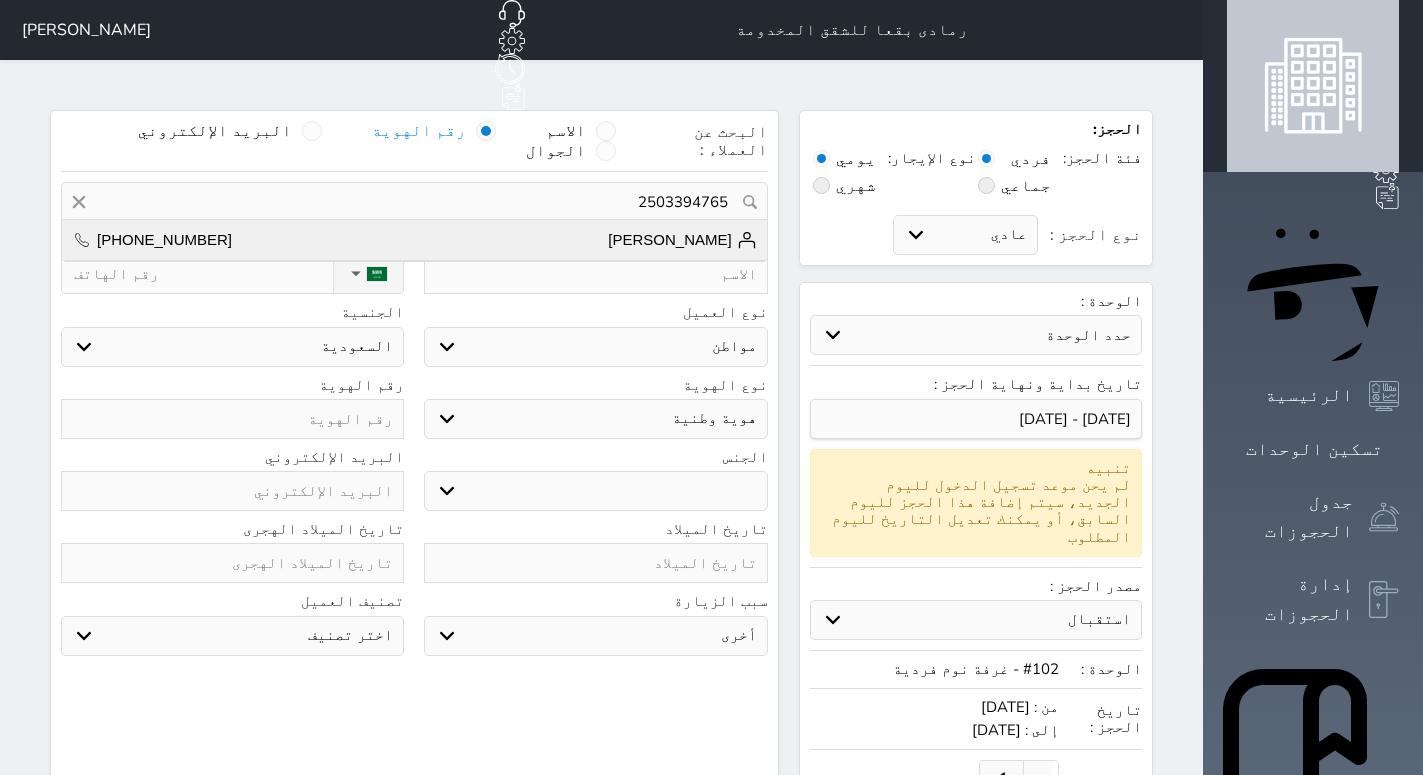 click on "[PERSON_NAME]   [PHONE_NUMBER]" at bounding box center (414, 240) 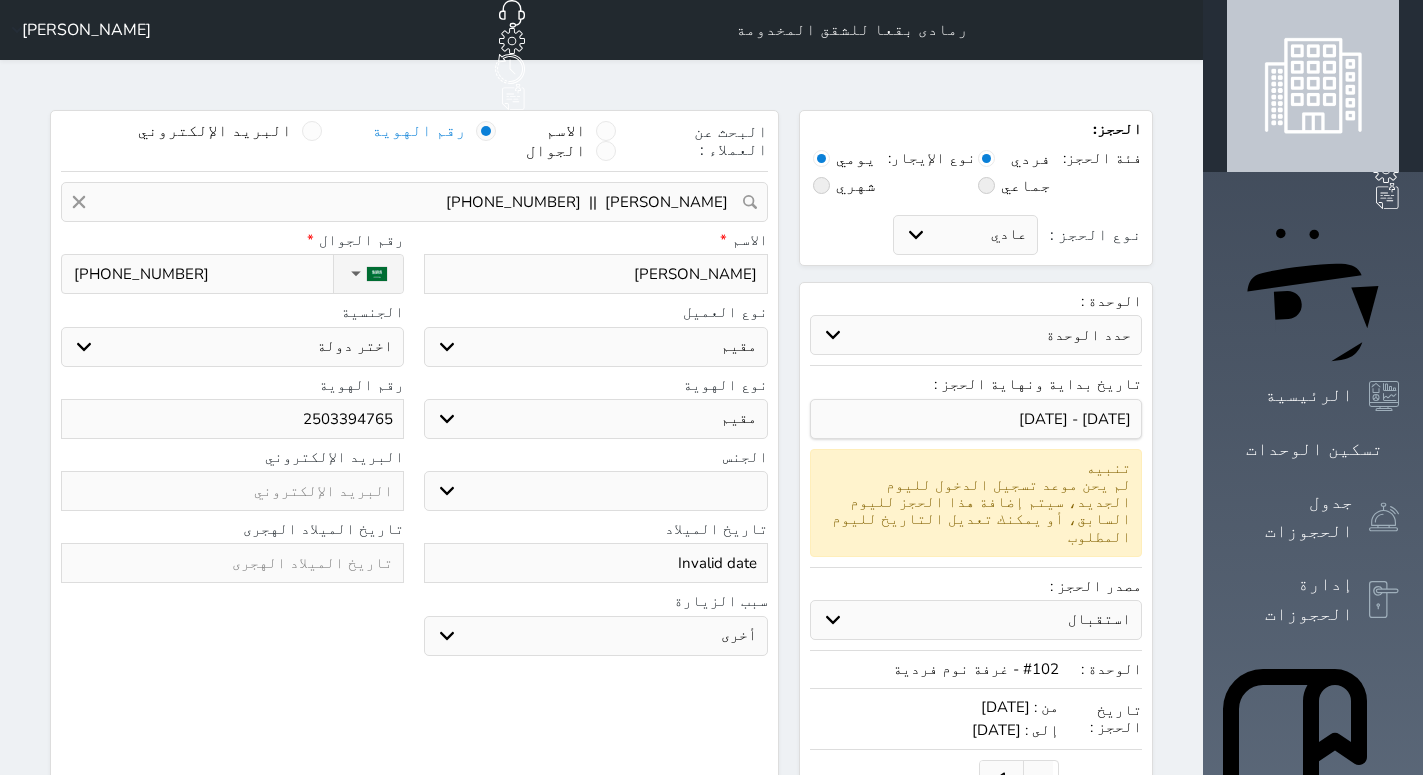 select on "304" 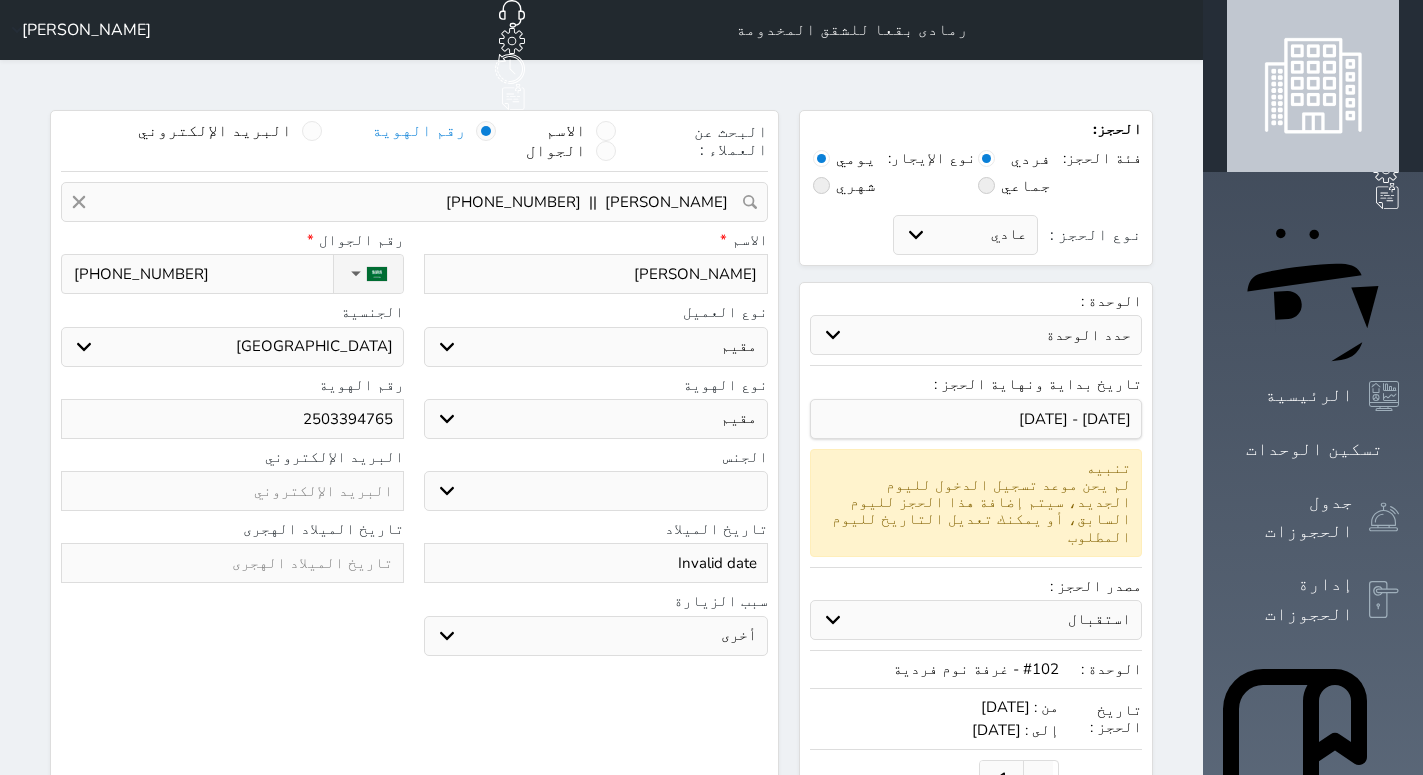 click on "[GEOGRAPHIC_DATA]" at bounding box center [0, 0] 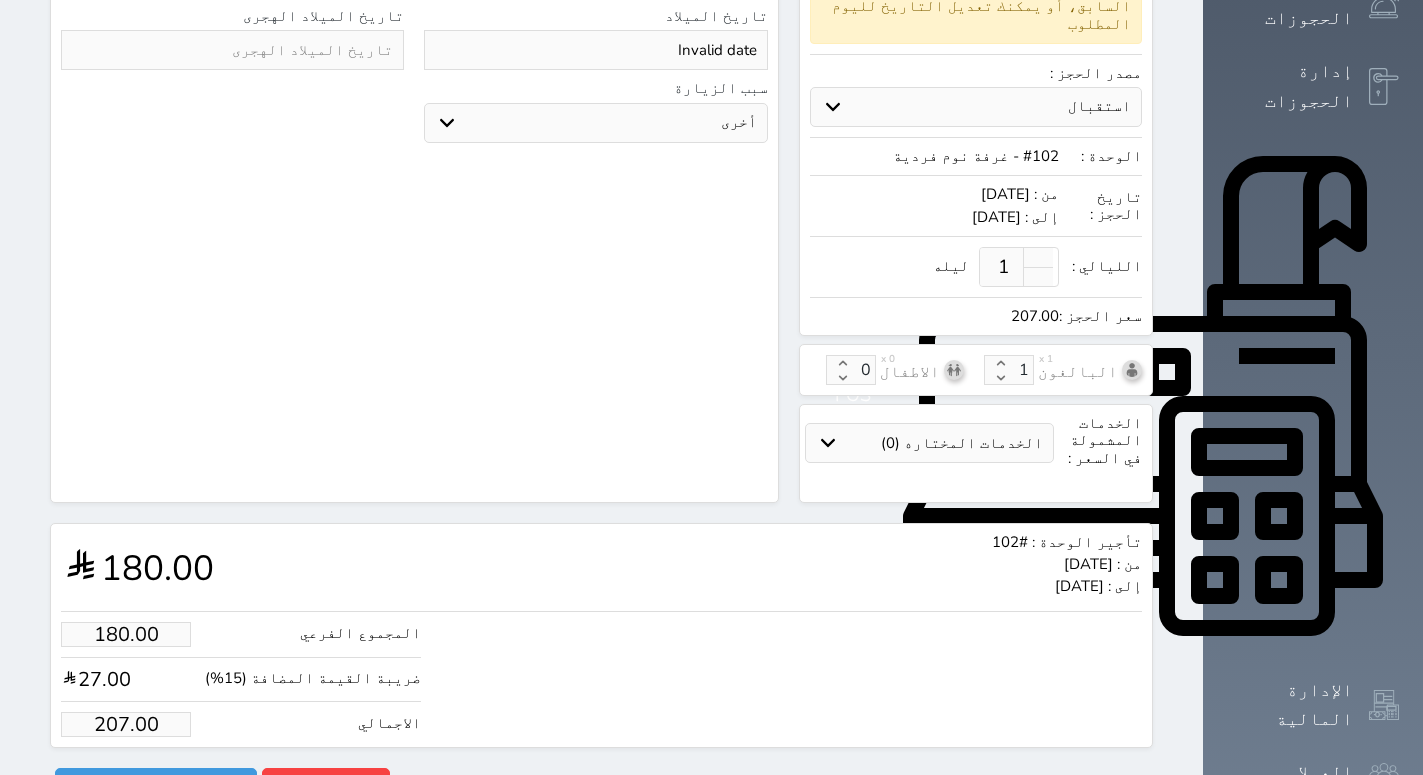 scroll, scrollTop: 514, scrollLeft: 0, axis: vertical 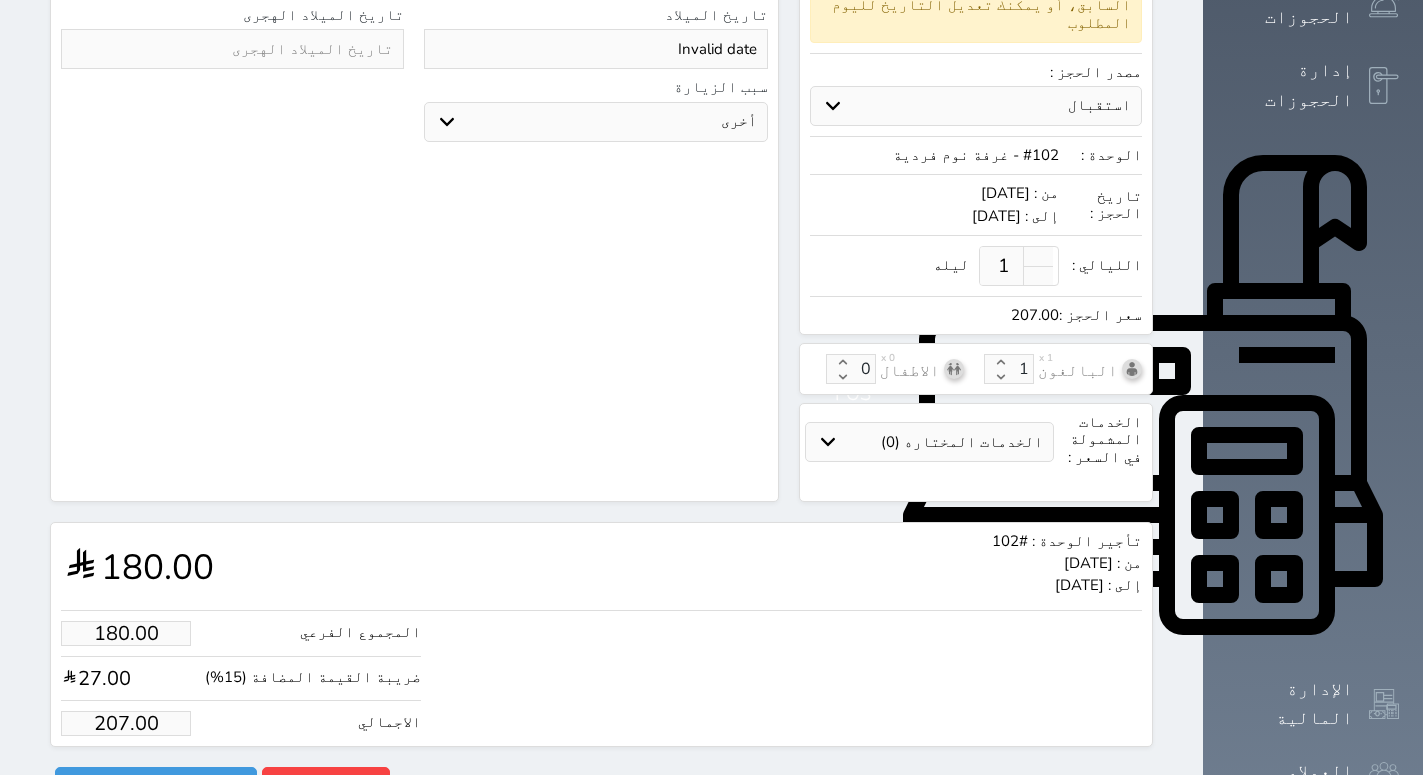 click on "207.00" at bounding box center [126, 723] 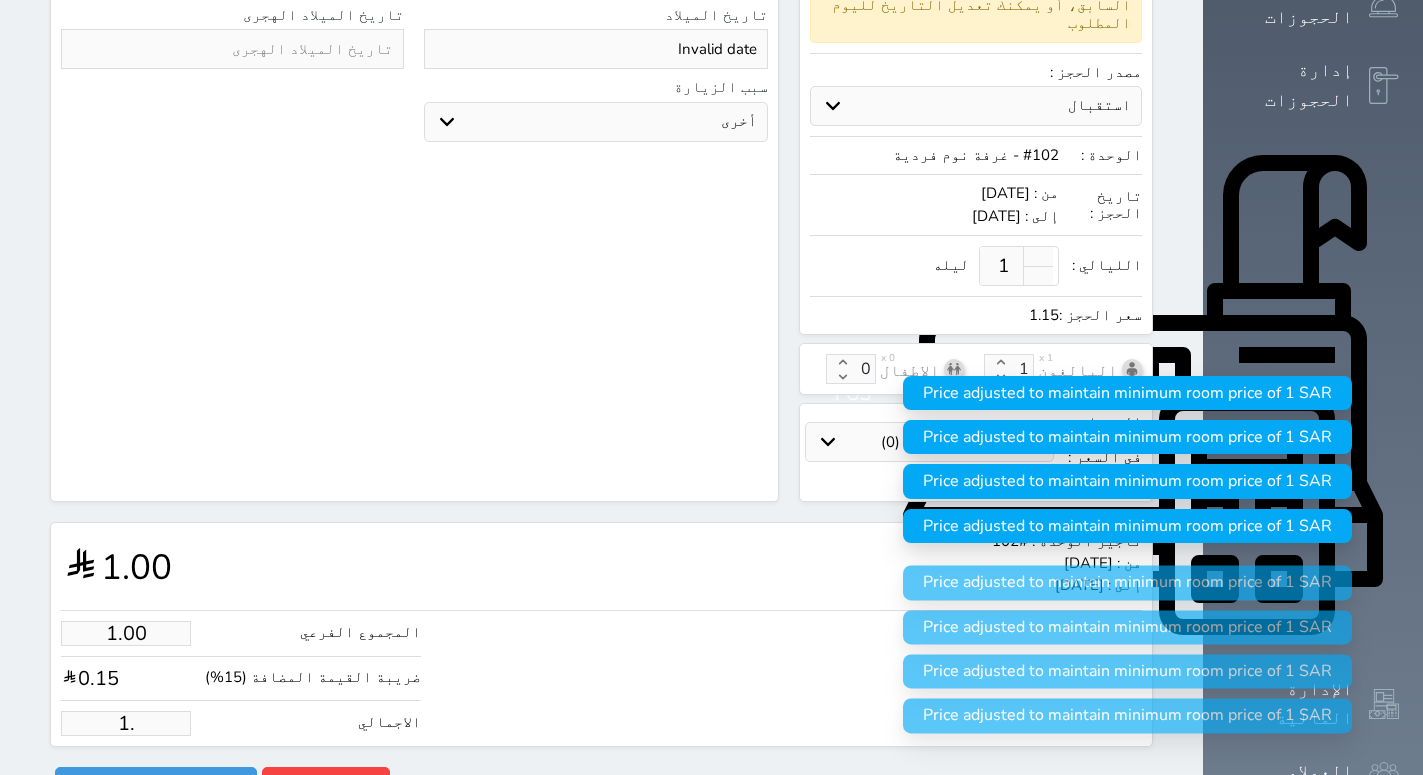type on "1" 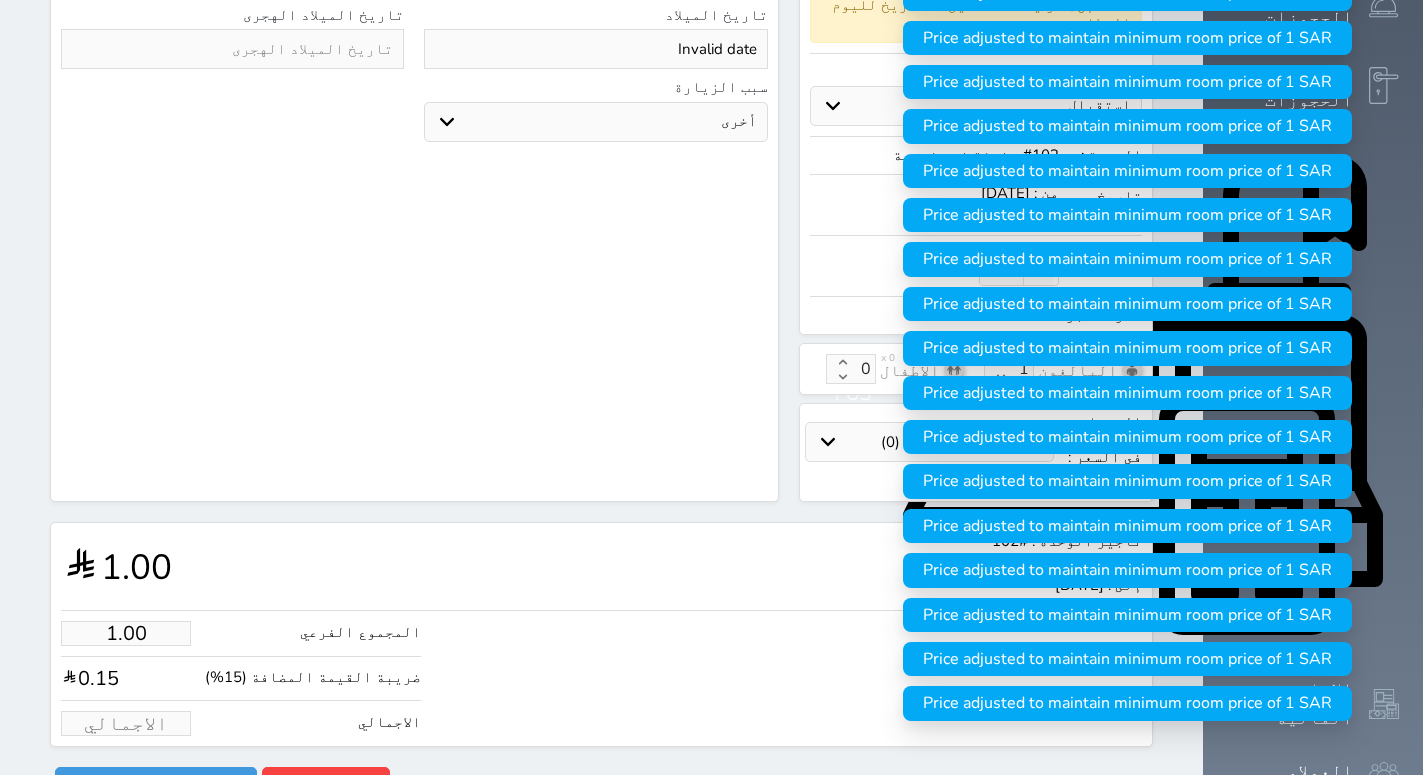 type on "1" 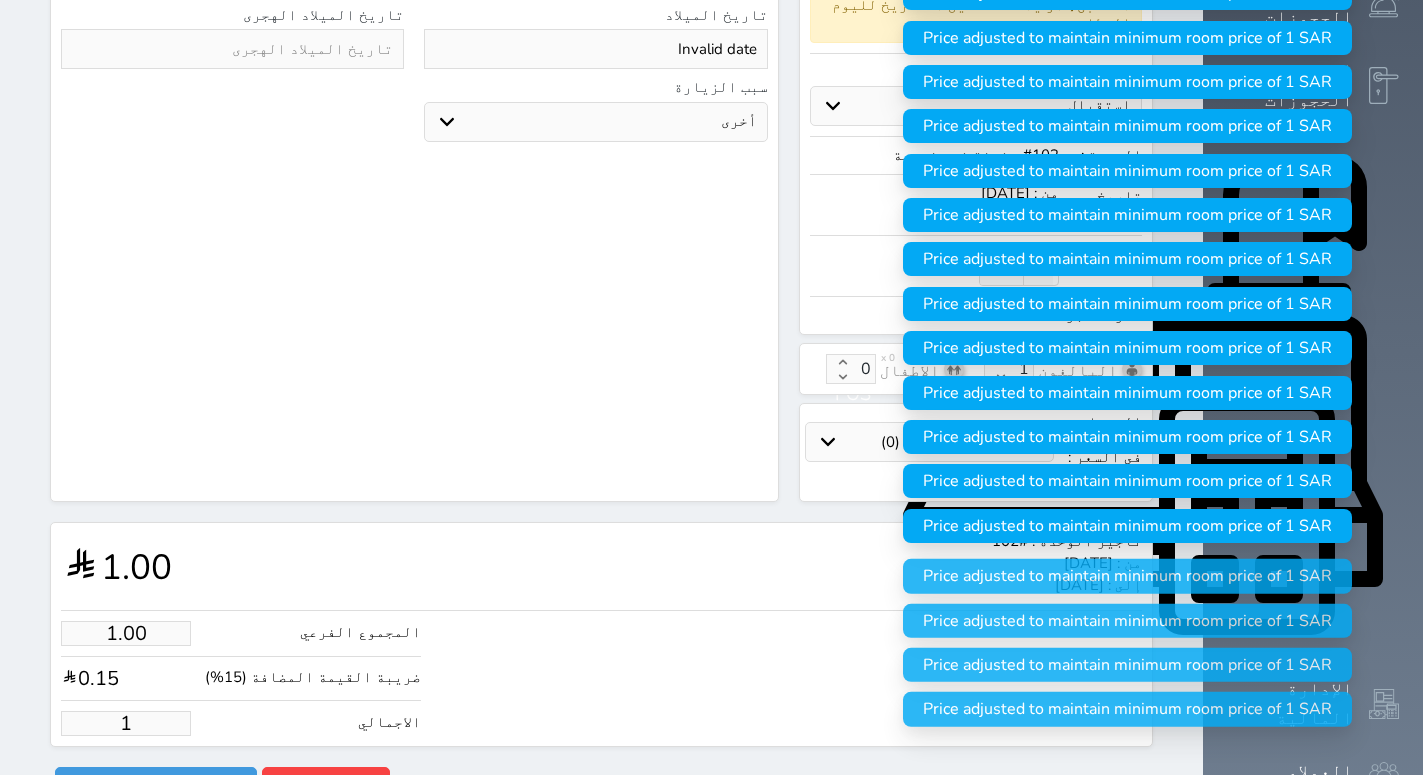 type on "13.04" 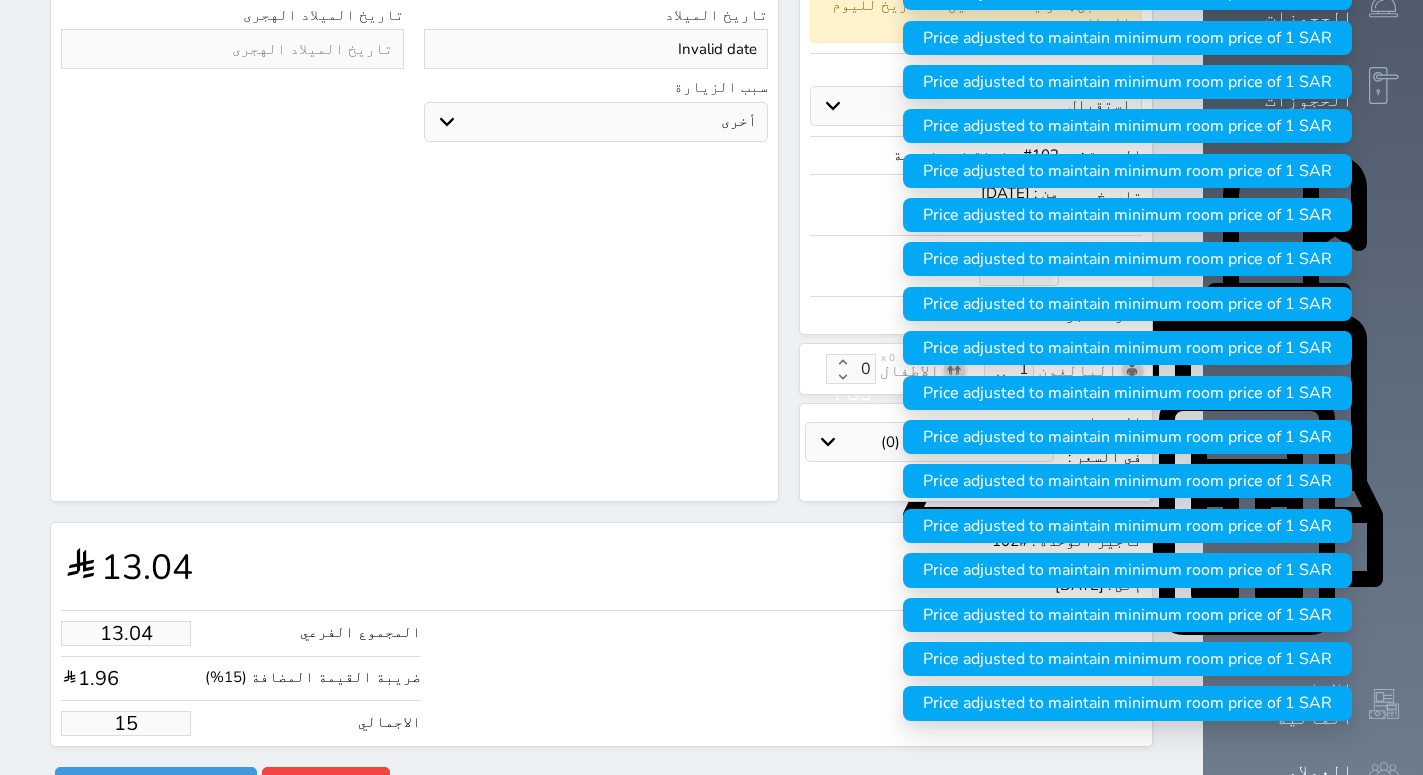 type on "150" 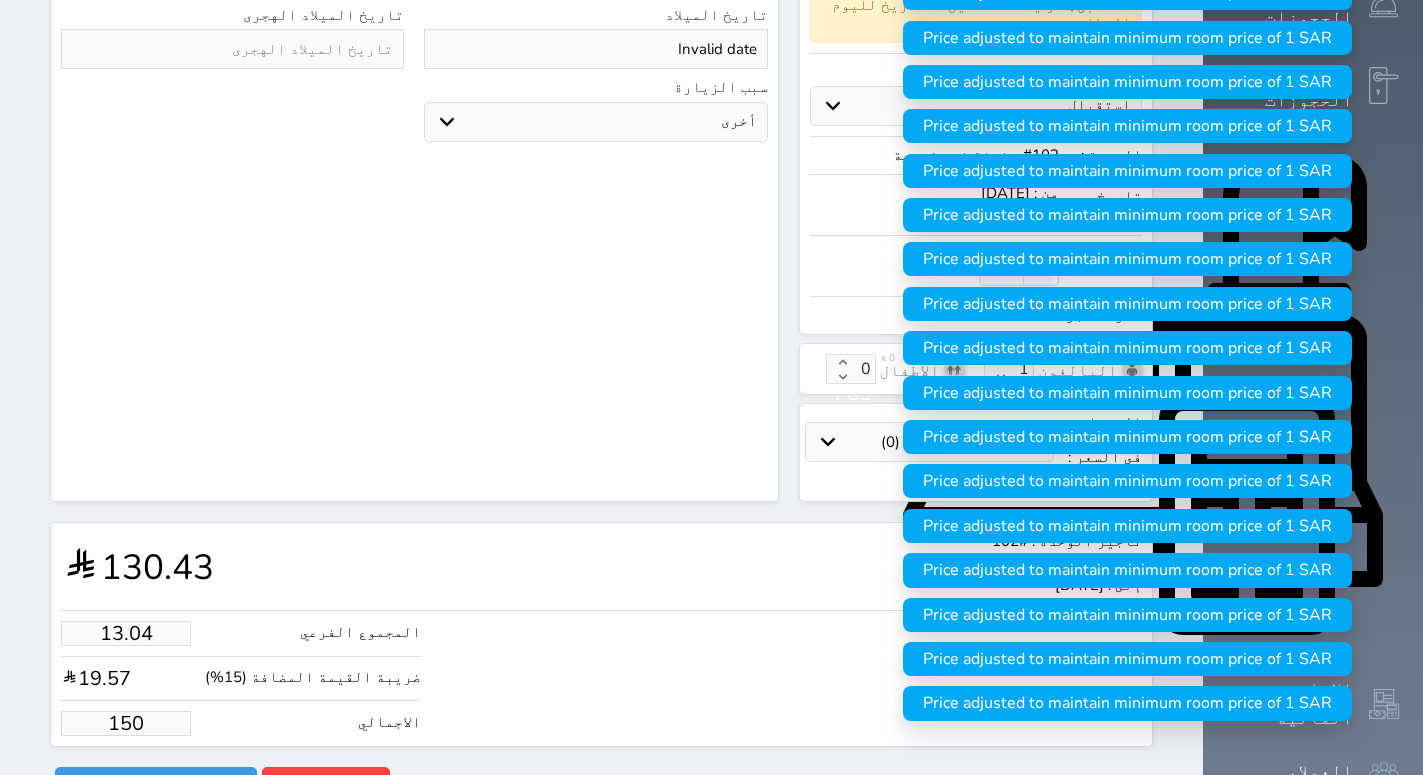 type on "130.43" 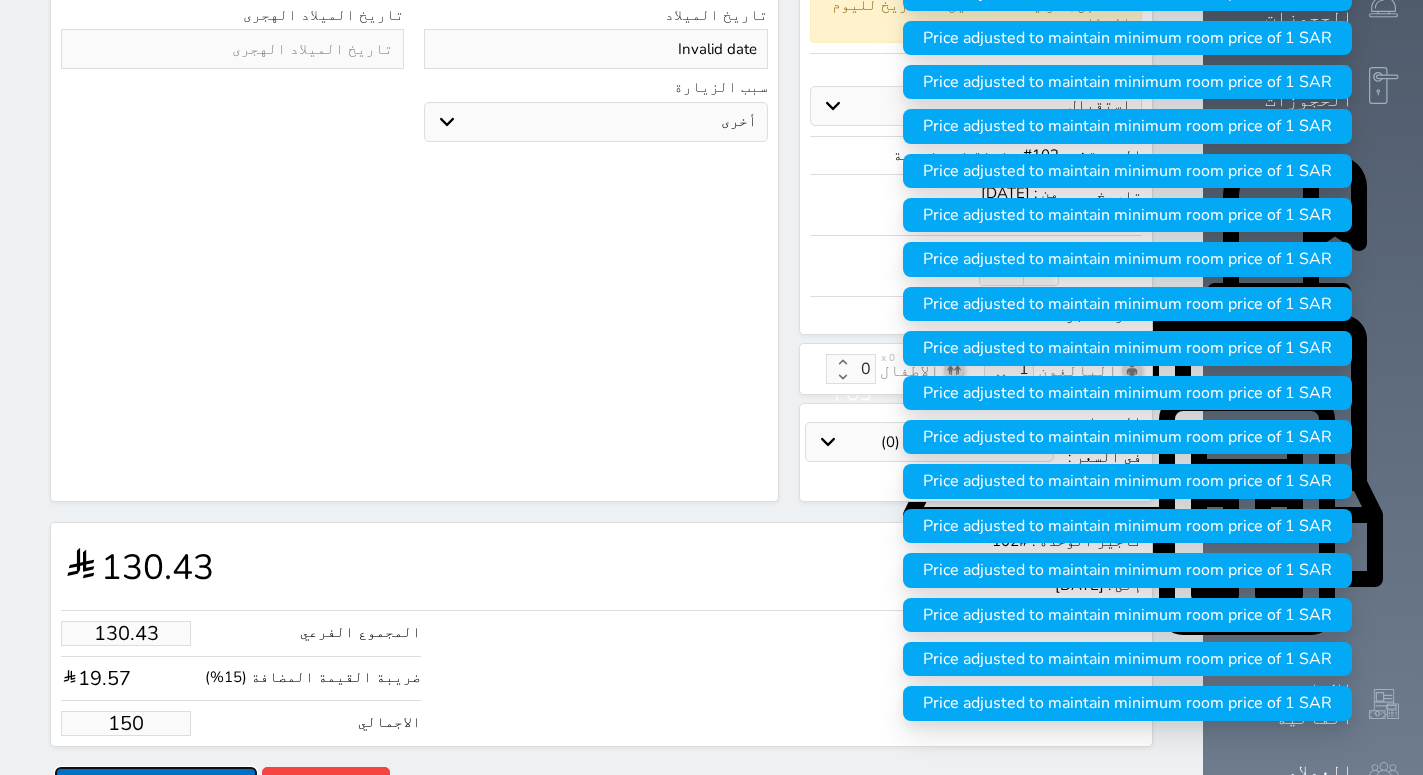 type on "150.00" 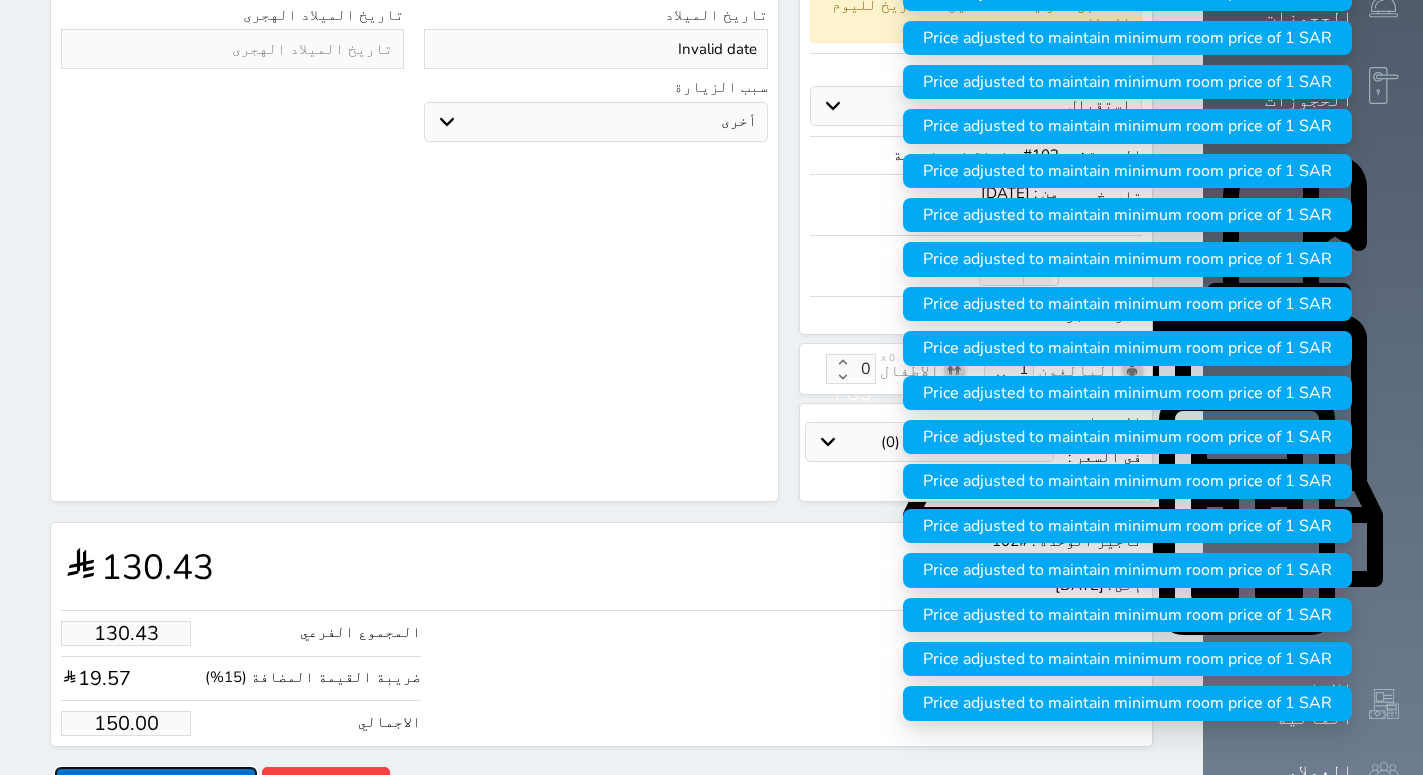 click on "حجز" at bounding box center [156, 784] 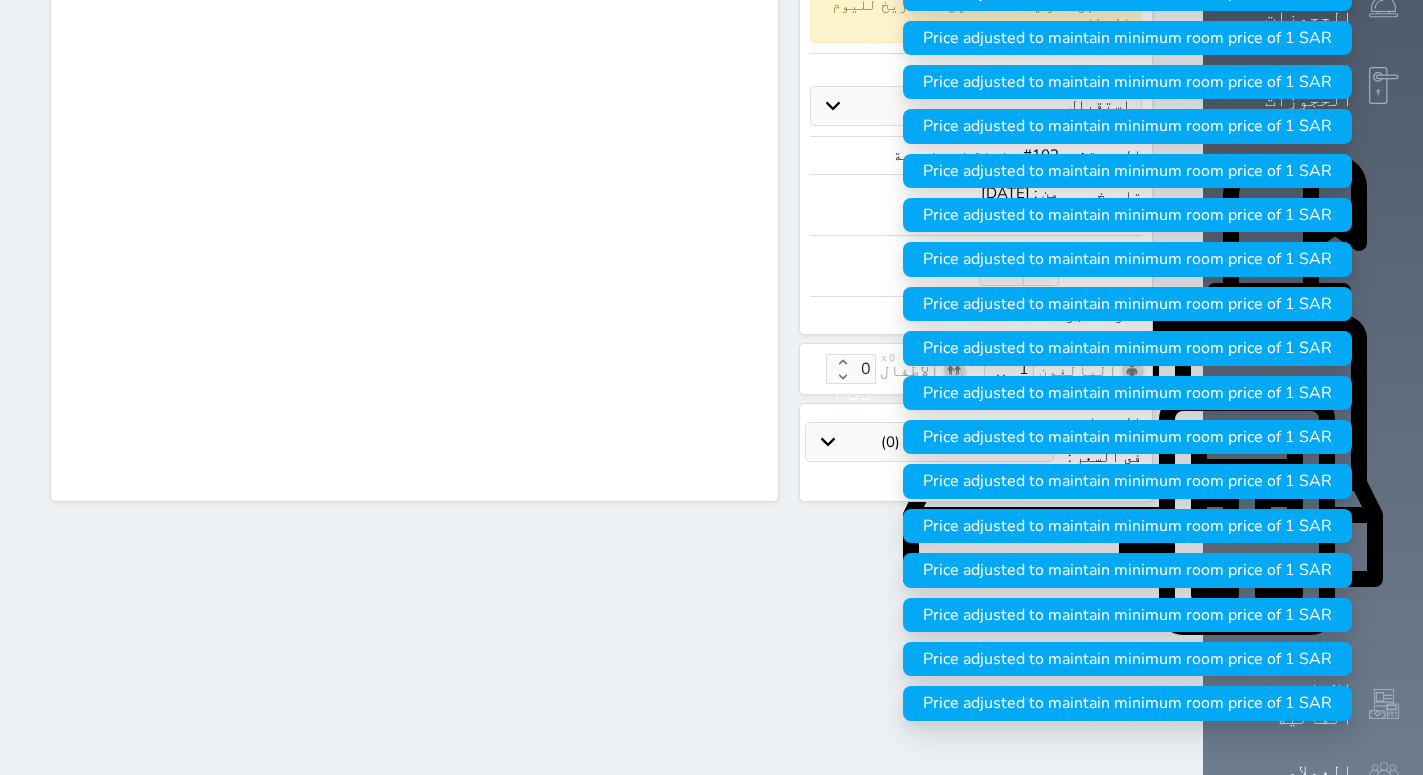 scroll, scrollTop: 510, scrollLeft: 0, axis: vertical 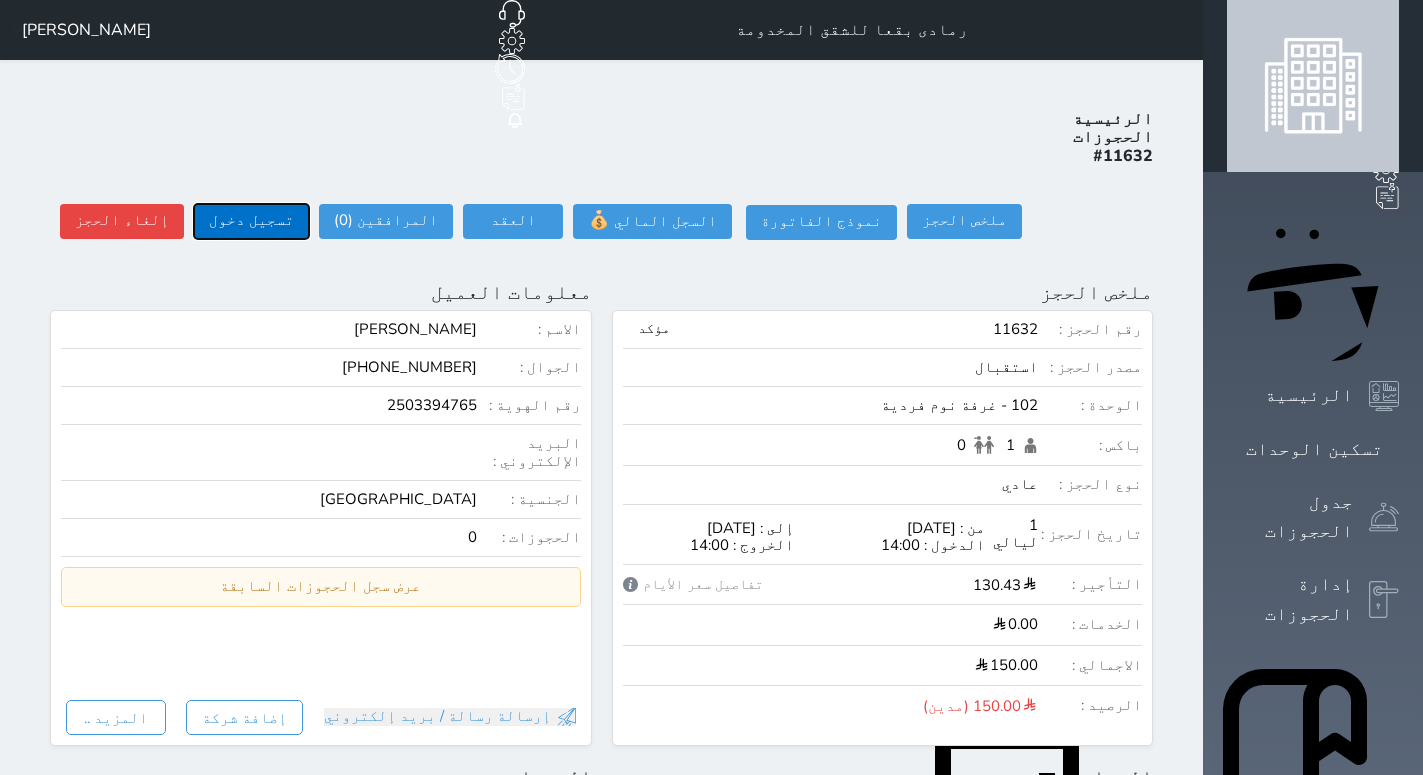 click on "تسجيل دخول" at bounding box center (251, 221) 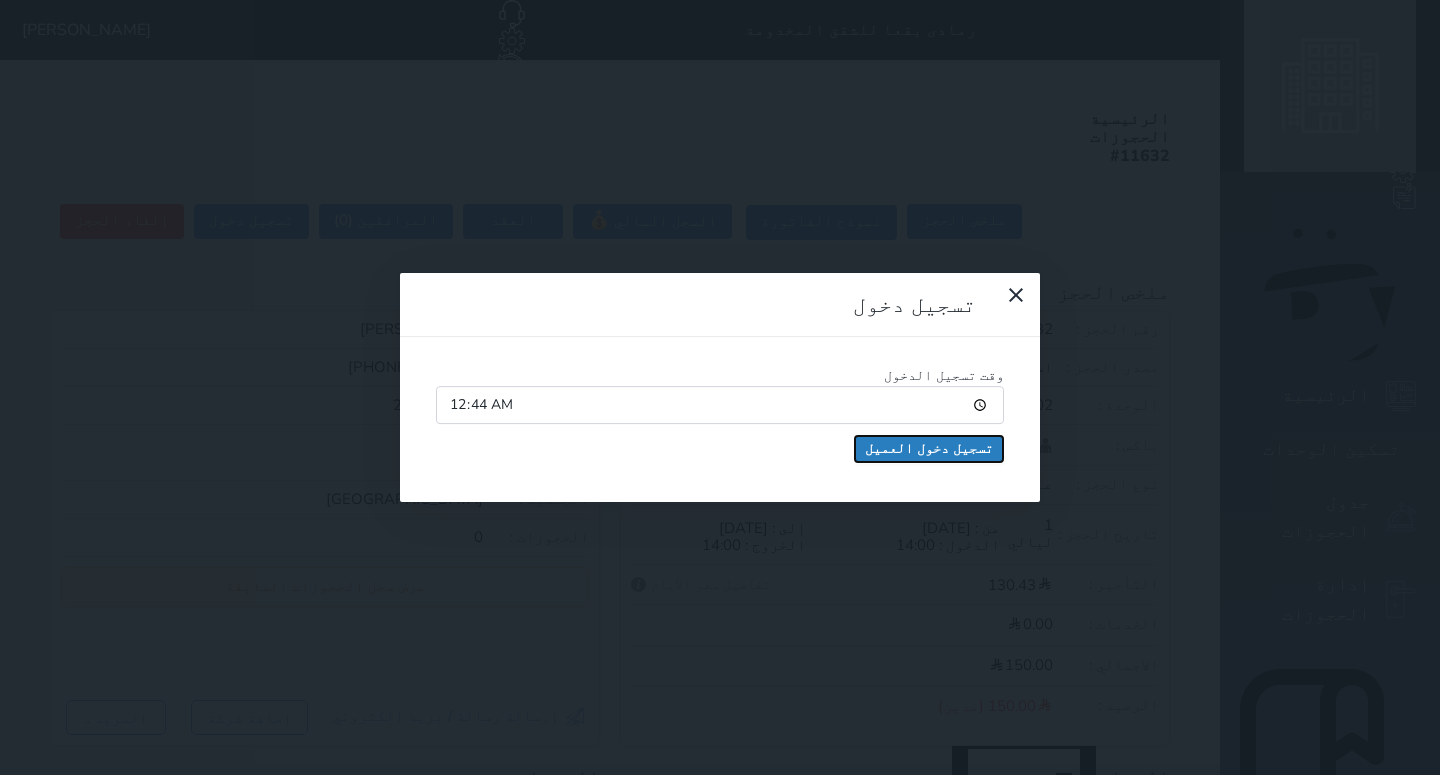 click on "تسجيل دخول العميل" at bounding box center (929, 449) 